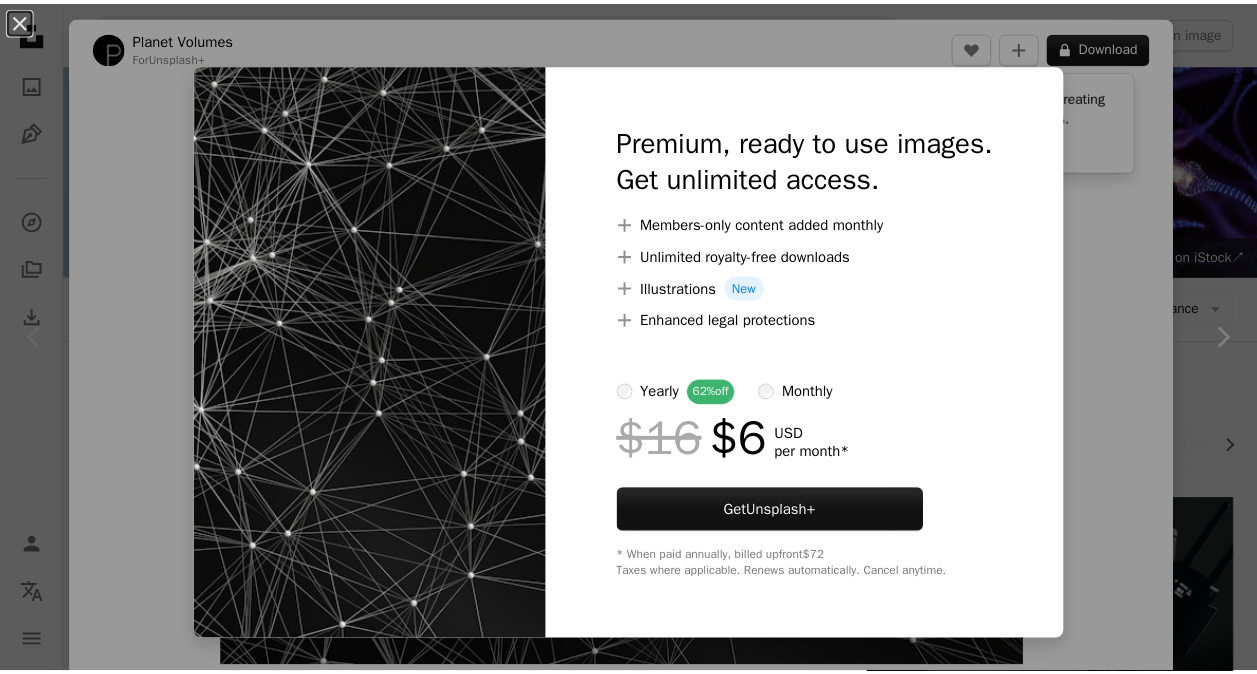 scroll, scrollTop: 300, scrollLeft: 0, axis: vertical 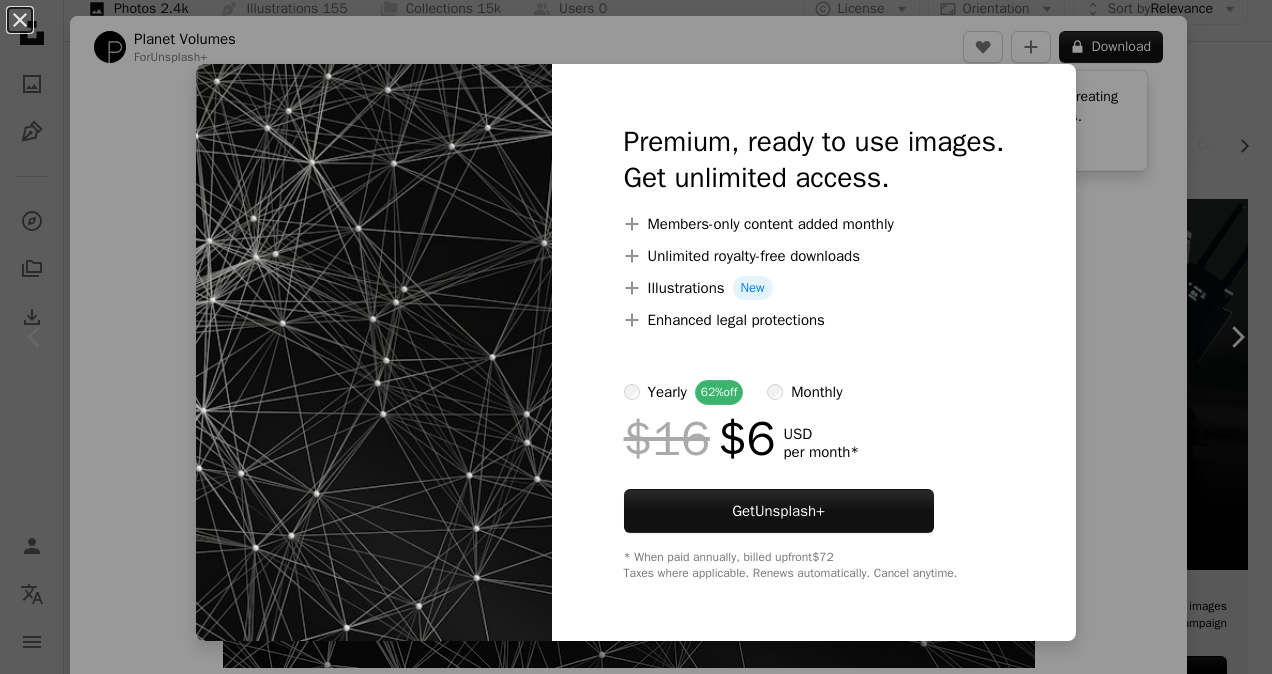 click on "An X shape Premium, ready to use images. Get unlimited access. A plus sign Members-only content added monthly A plus sign Unlimited royalty-free downloads A plus sign Illustrations  New A plus sign Enhanced legal protections yearly 62%  off monthly $16   $6 USD per month * Get  Unsplash+ * When paid annually, billed upfront  $72 Taxes where applicable. Renews automatically. Cancel anytime." at bounding box center (636, 337) 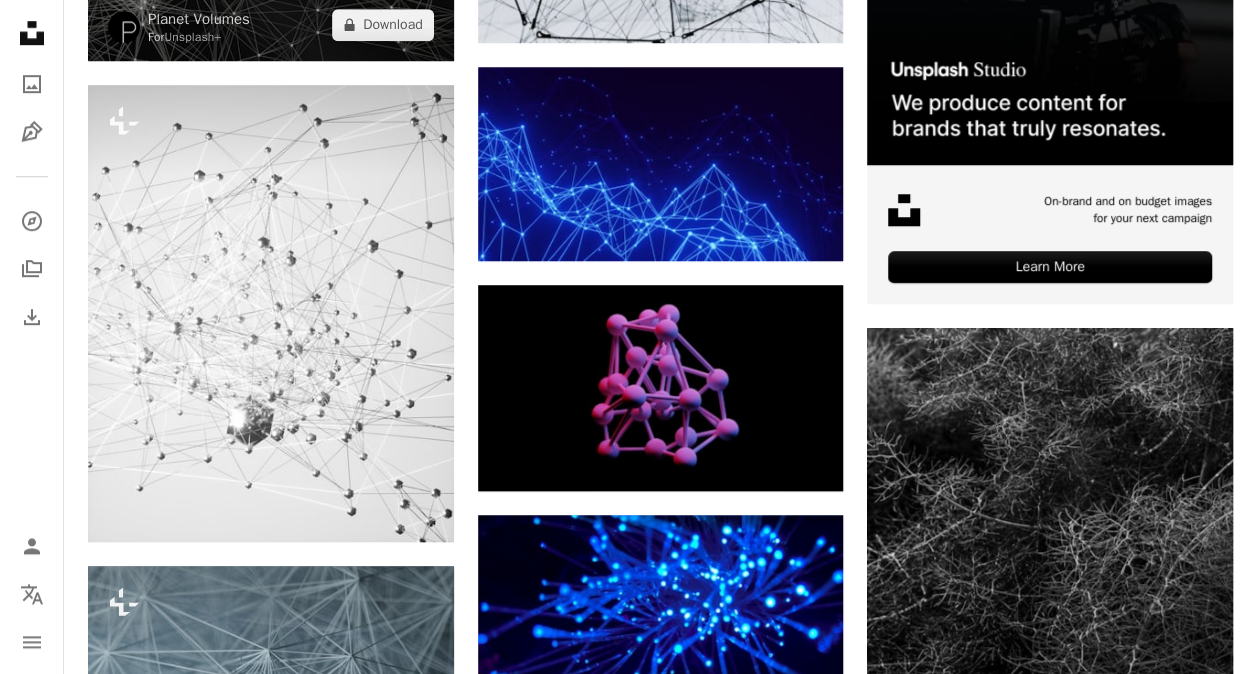scroll, scrollTop: 800, scrollLeft: 0, axis: vertical 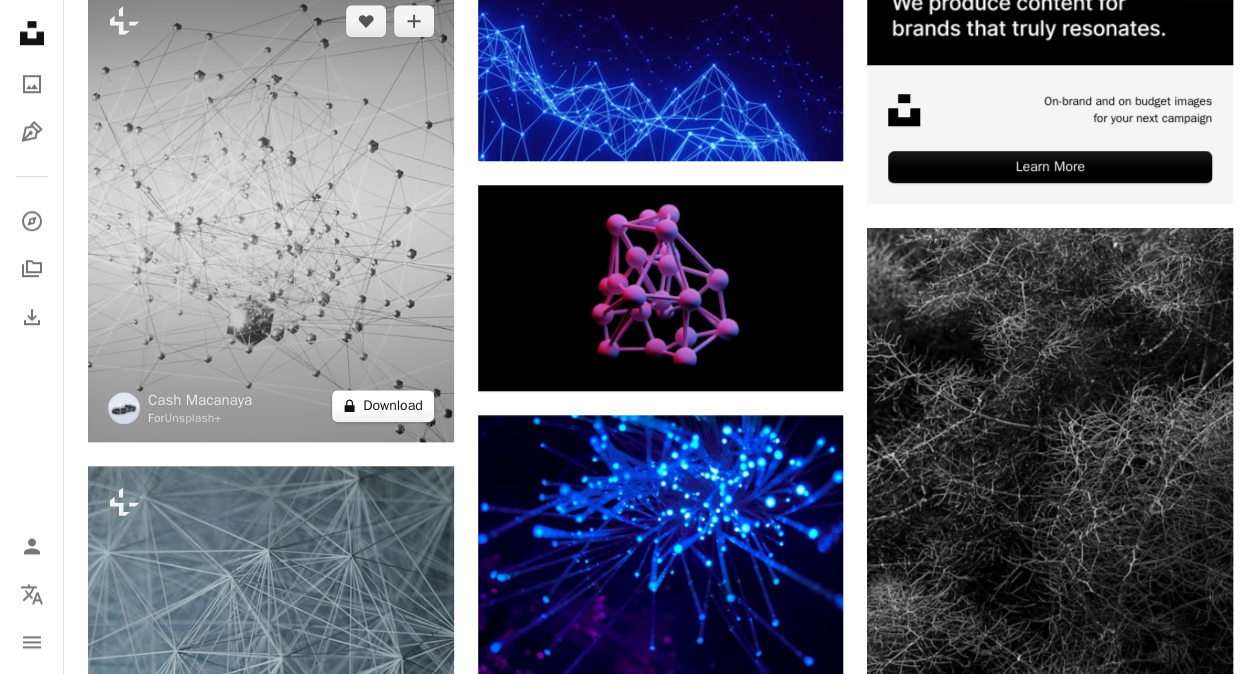 click on "A lock Download" at bounding box center (383, 406) 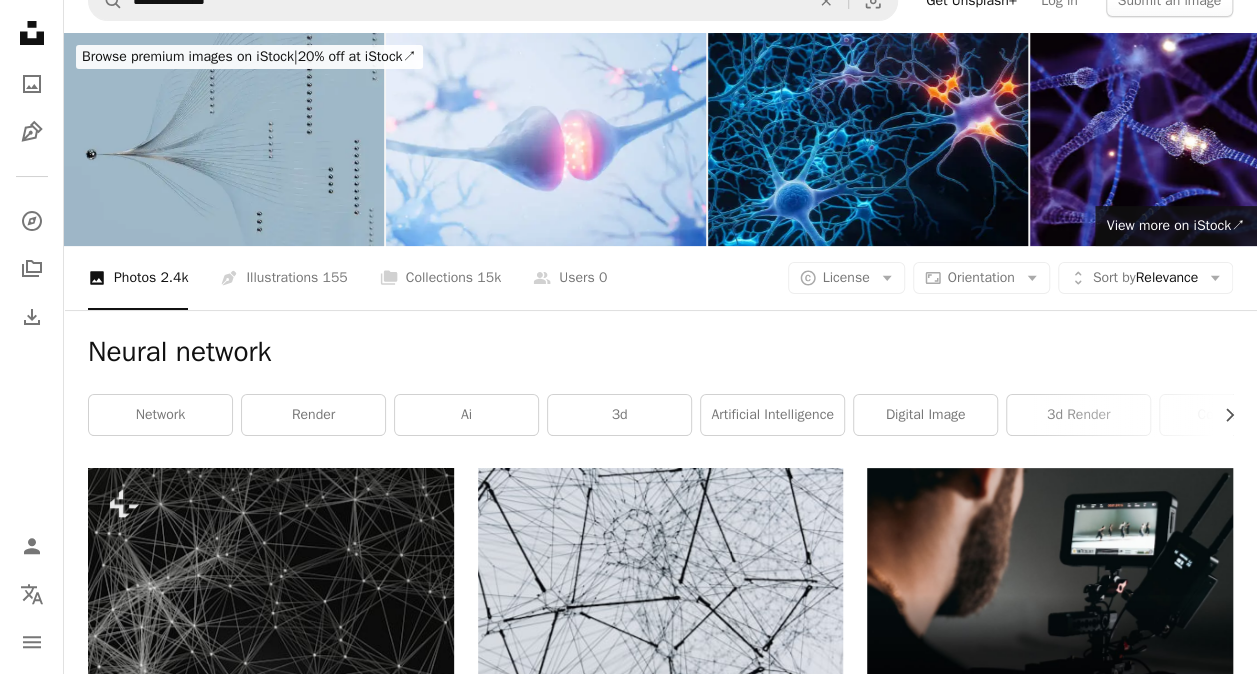 scroll, scrollTop: 0, scrollLeft: 0, axis: both 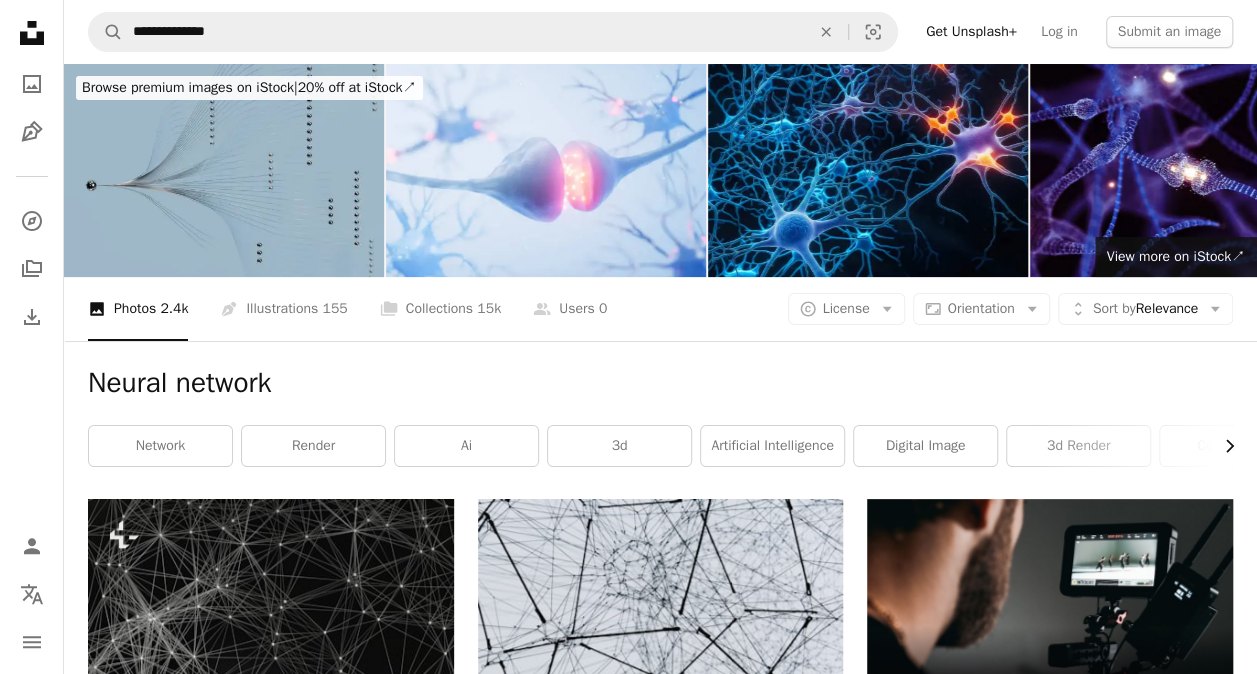 click on "Chevron right" 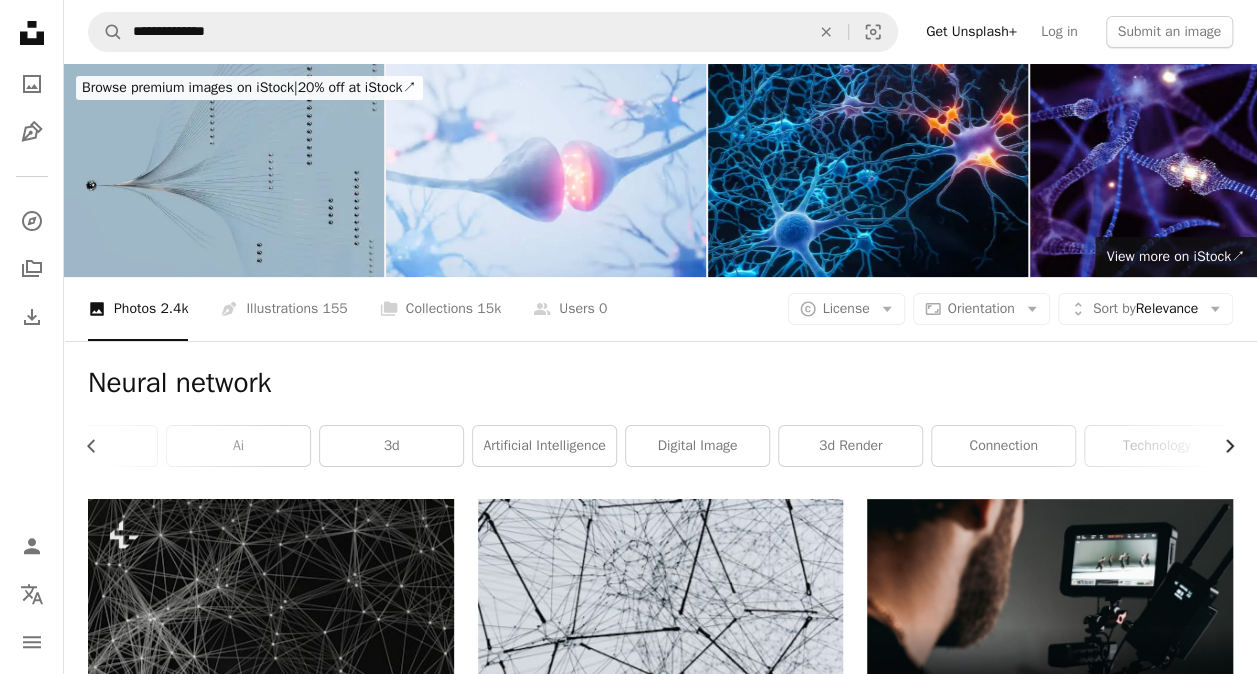 scroll, scrollTop: 0, scrollLeft: 300, axis: horizontal 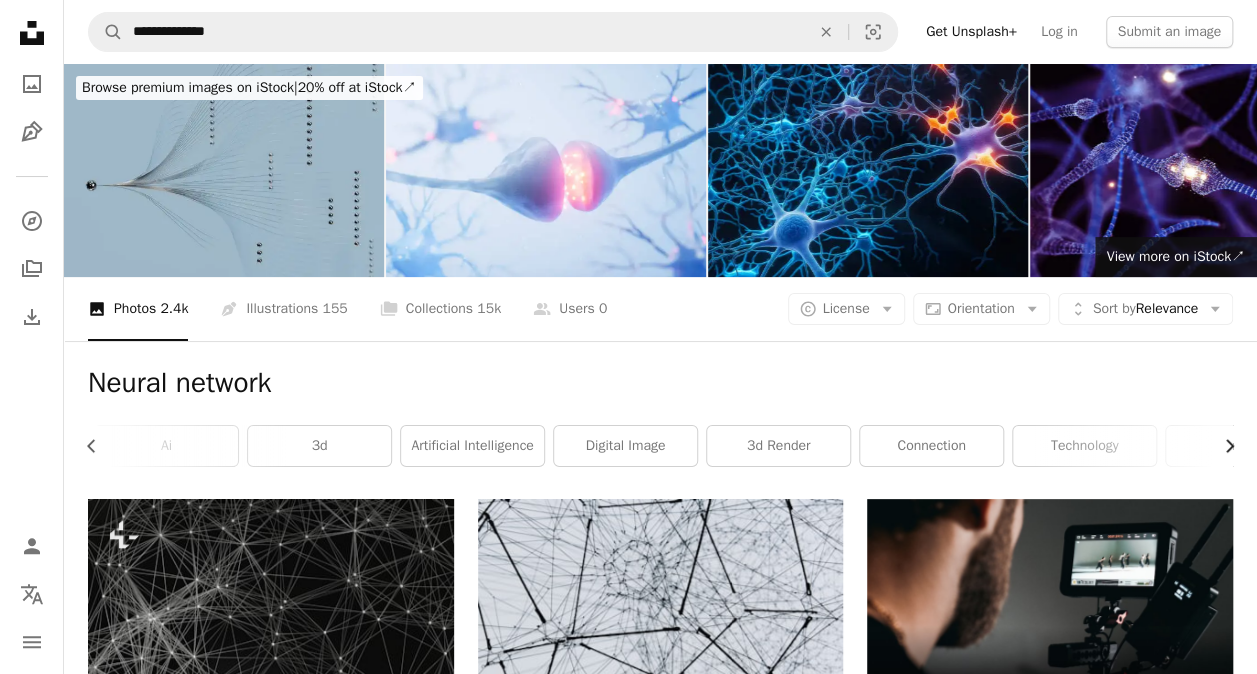 click on "Chevron right" 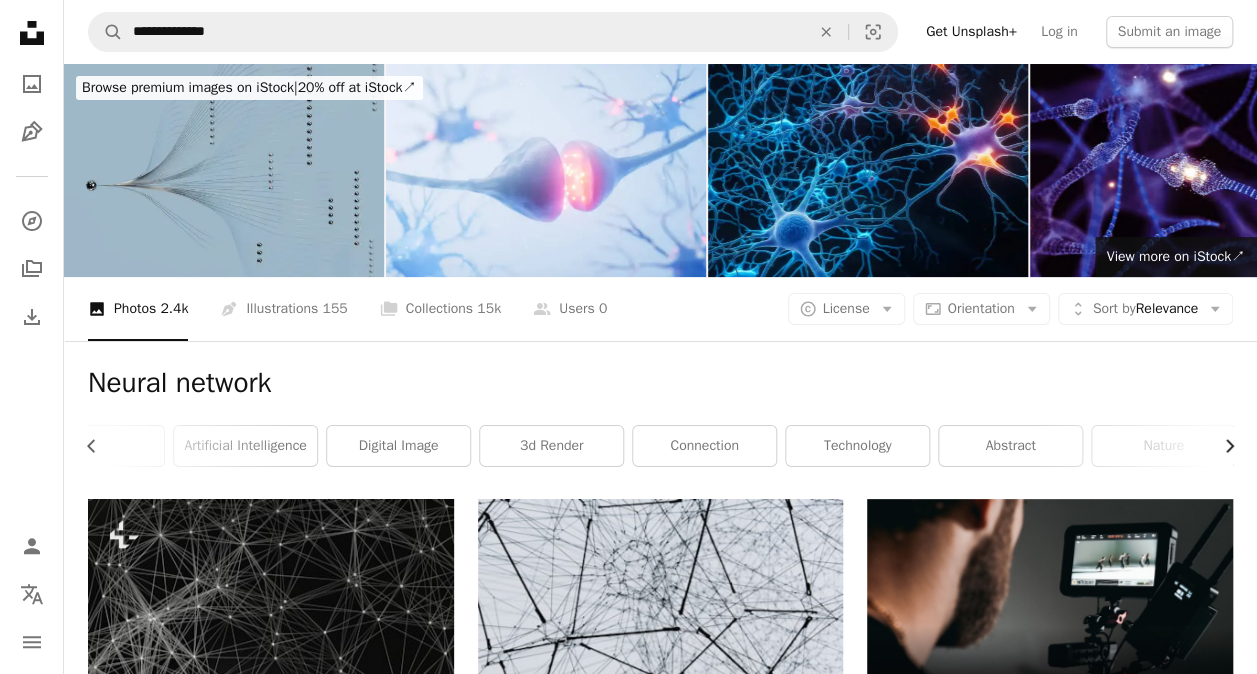 scroll, scrollTop: 0, scrollLeft: 600, axis: horizontal 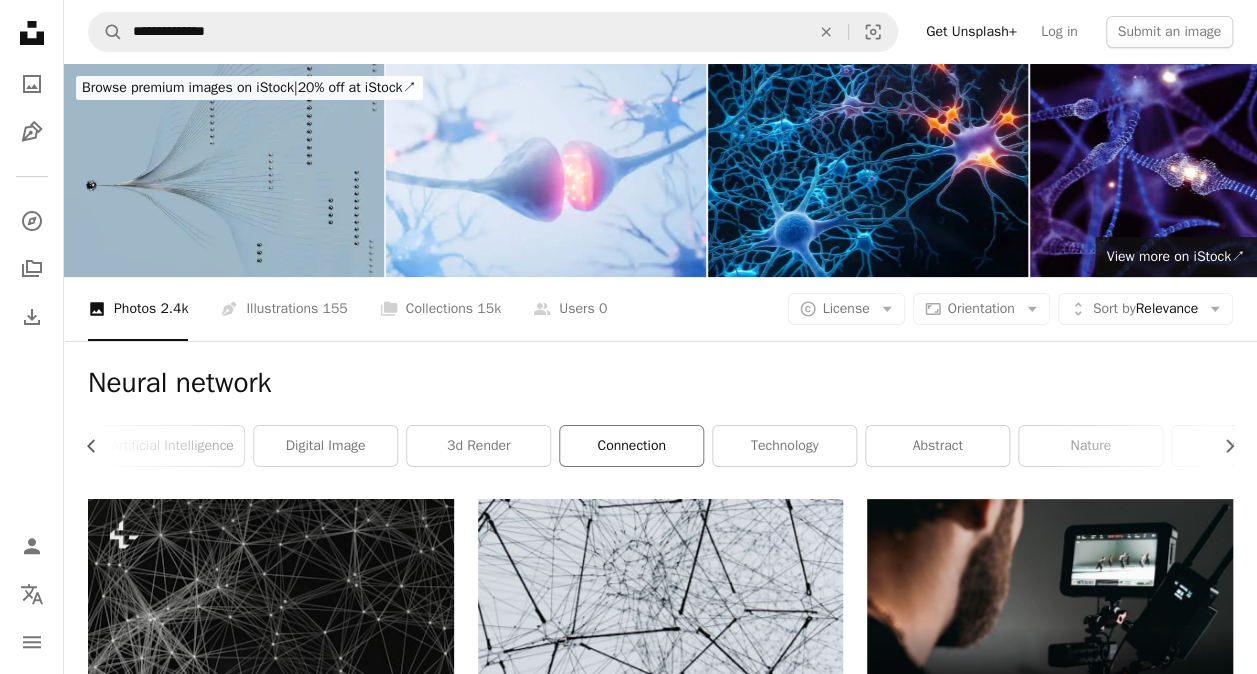 click on "connection" at bounding box center (631, 446) 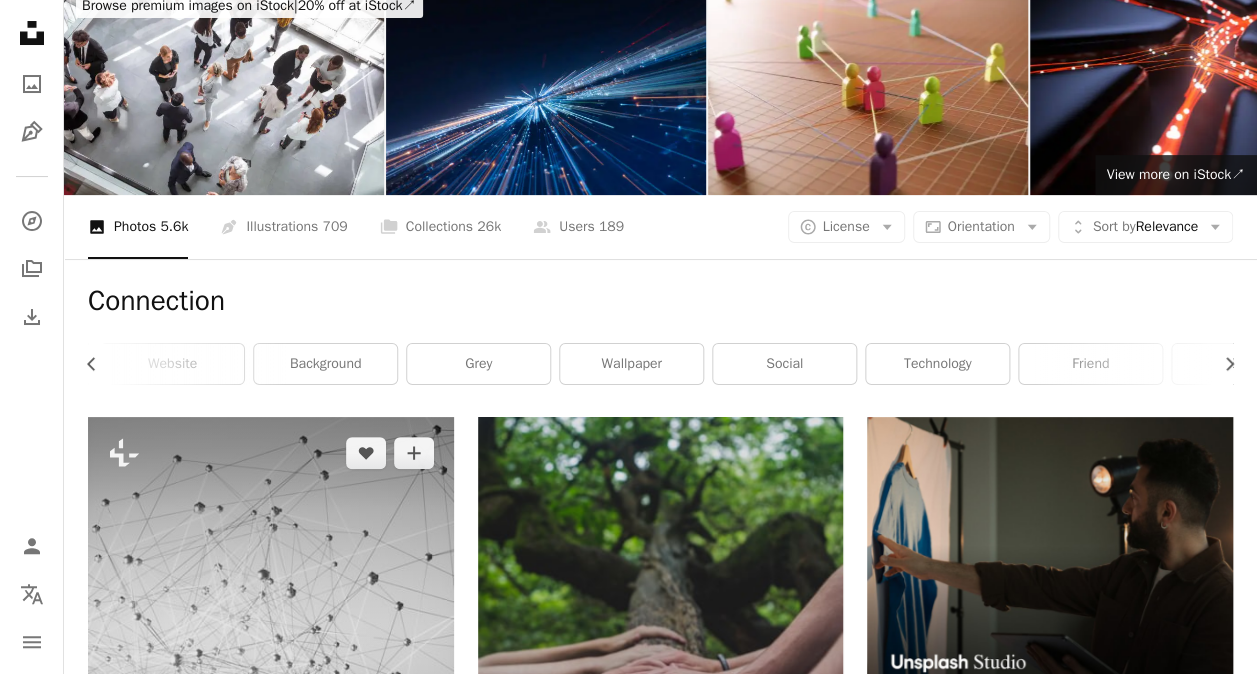 scroll, scrollTop: 0, scrollLeft: 0, axis: both 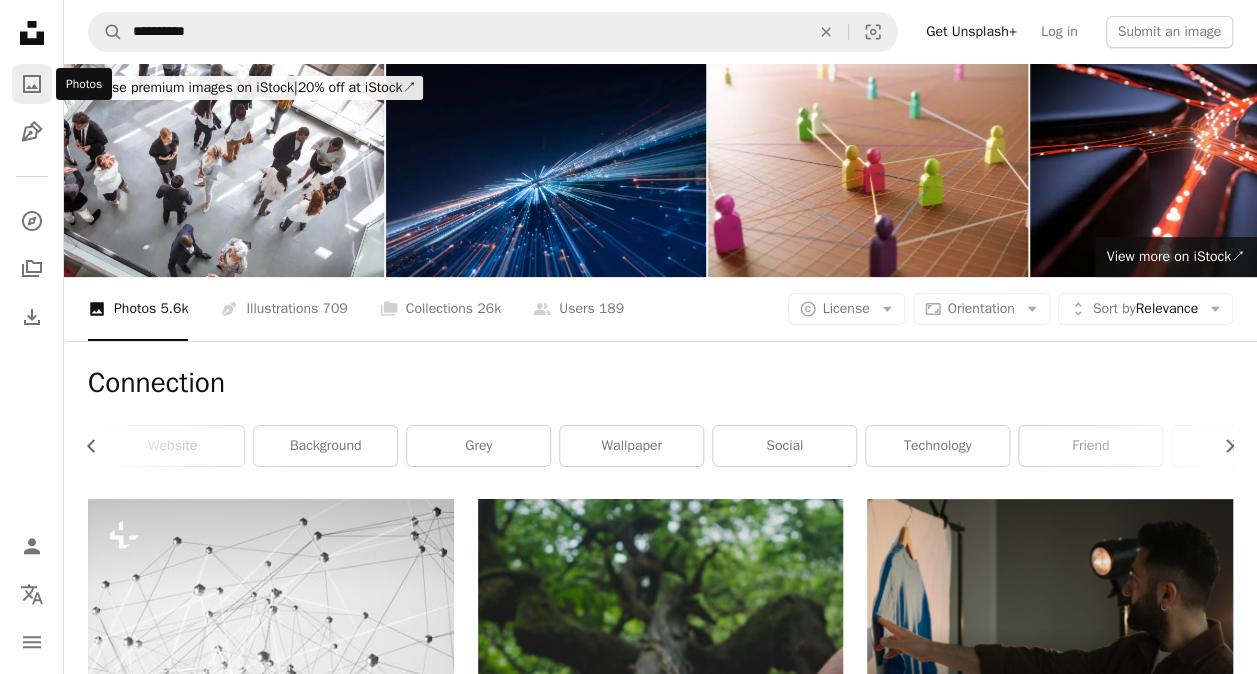 click on "A photo" 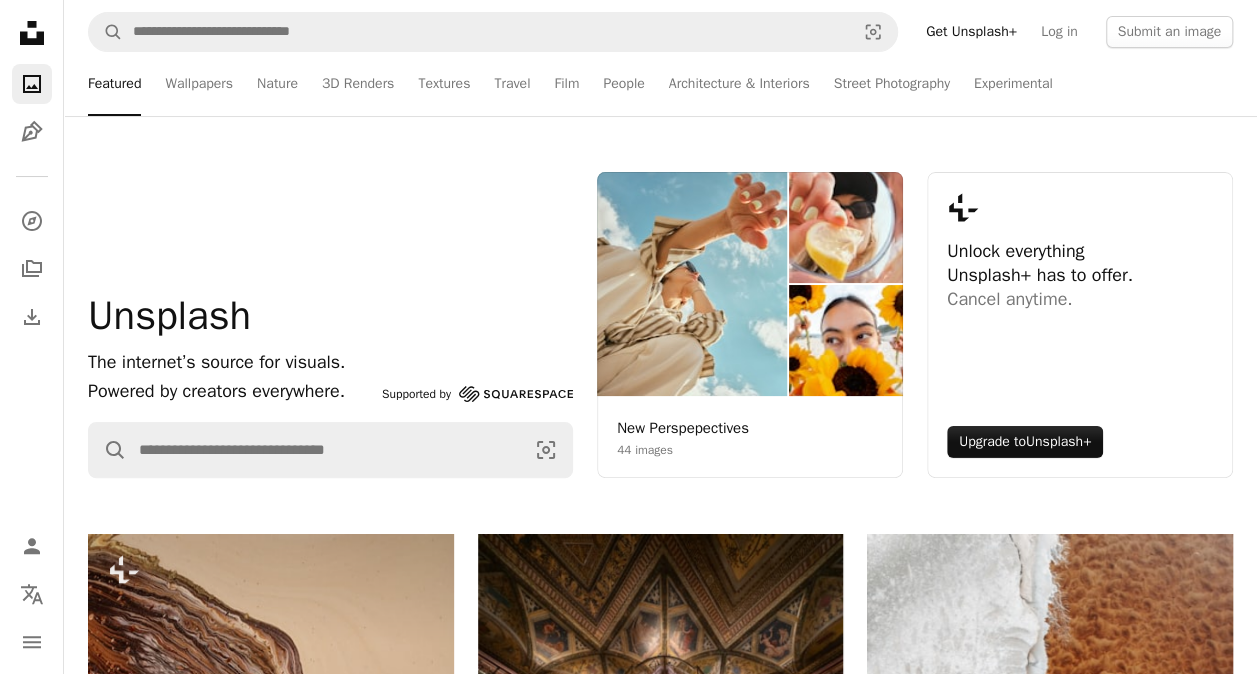 click on "Unsplash logo Unsplash Home" 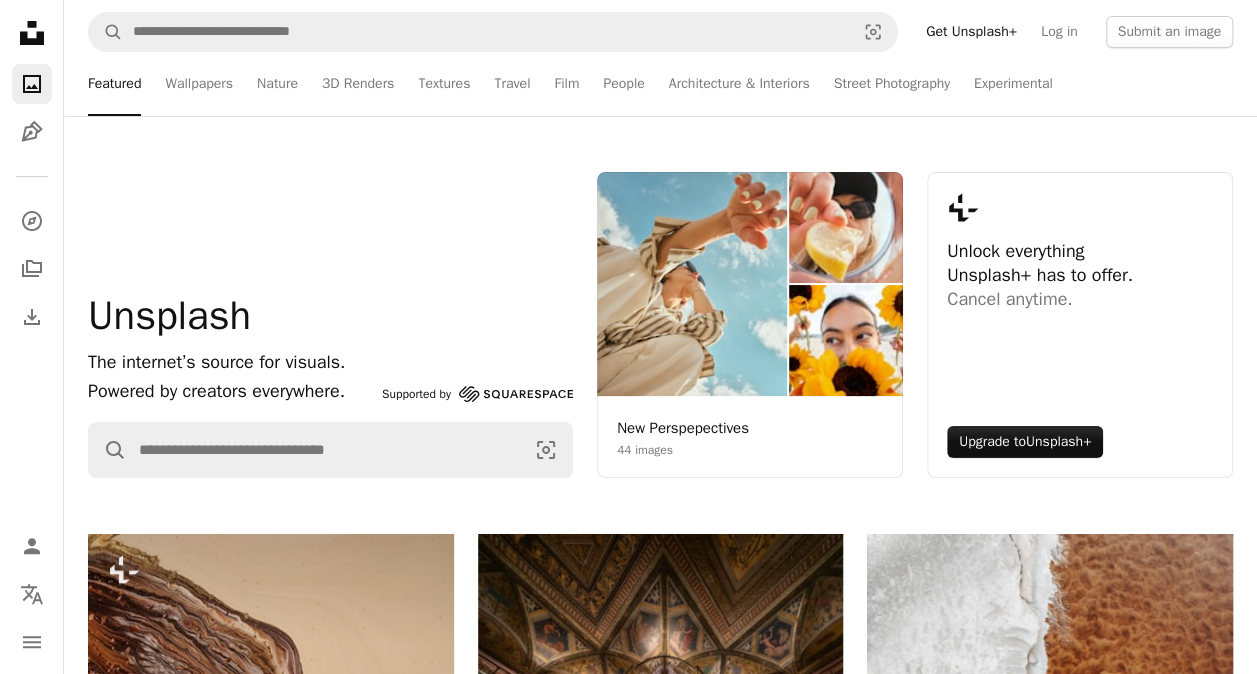 click on "A stack of folders Collections   15k" at bounding box center [660, 325] 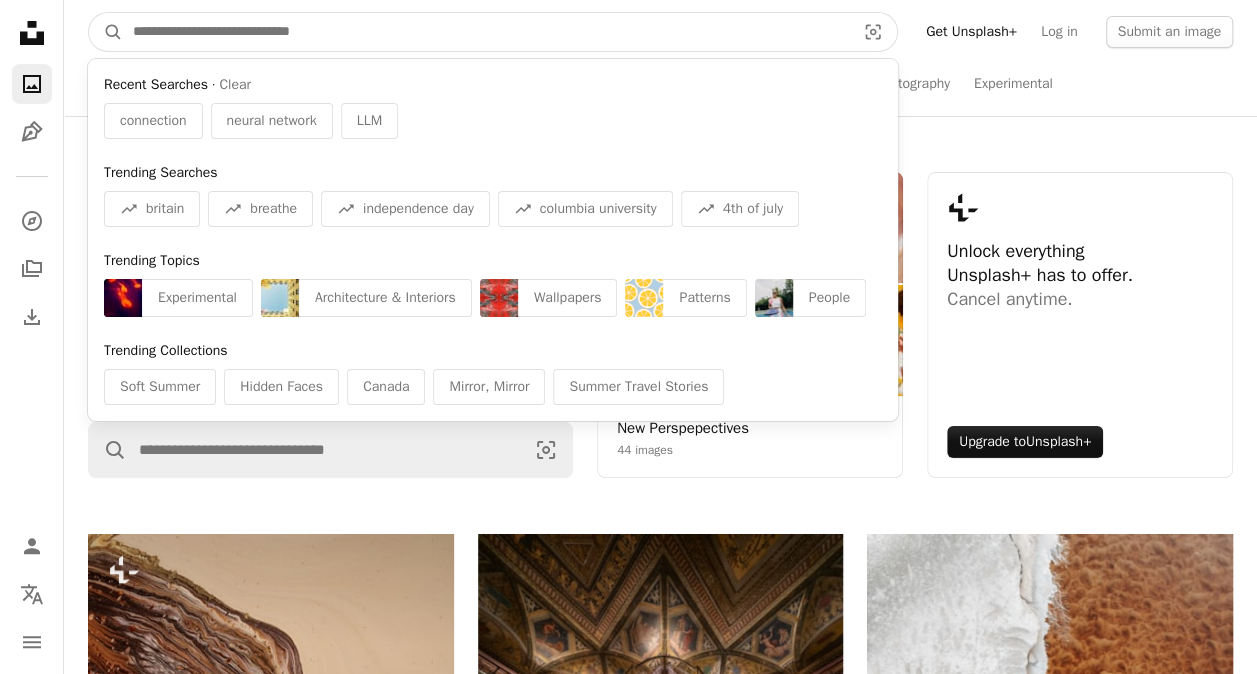 click at bounding box center [486, 32] 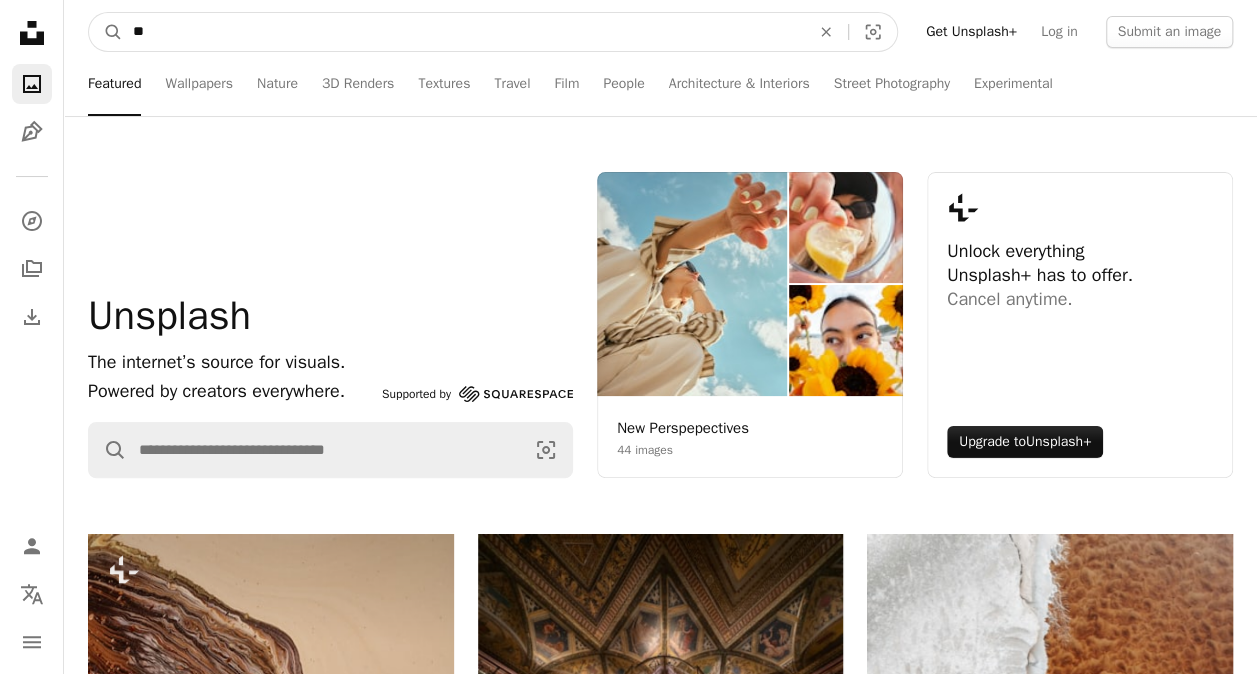 type on "**" 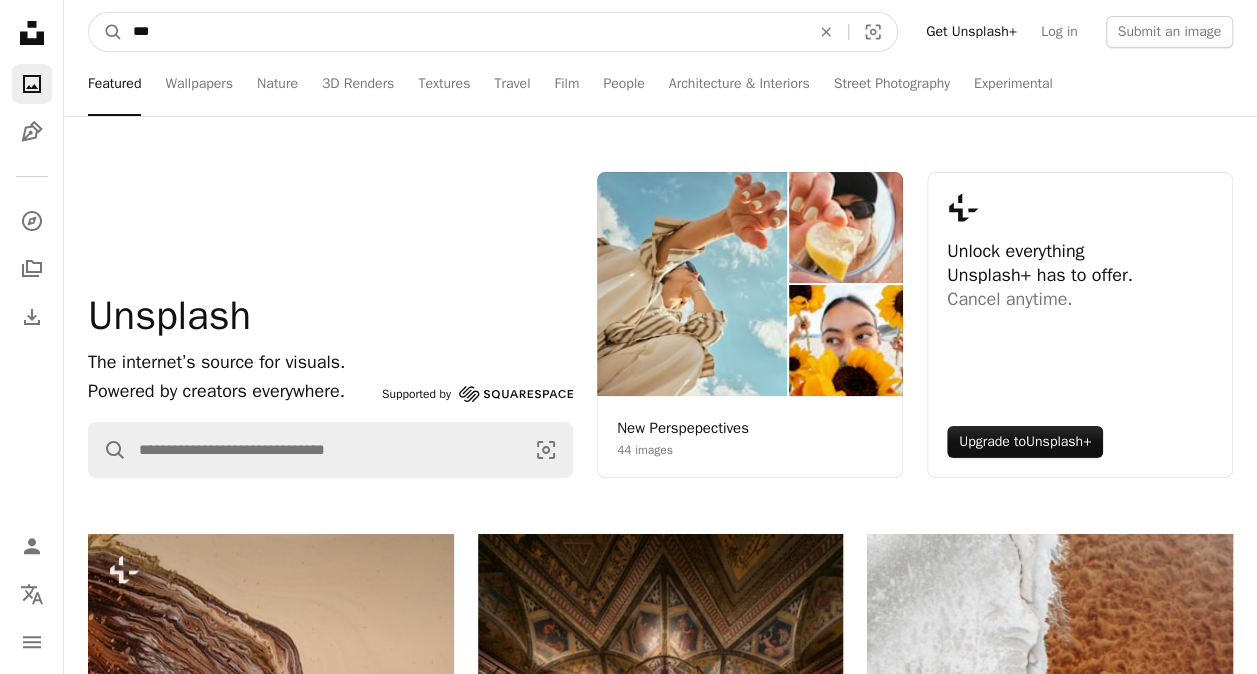 click on "A magnifying glass" at bounding box center (106, 32) 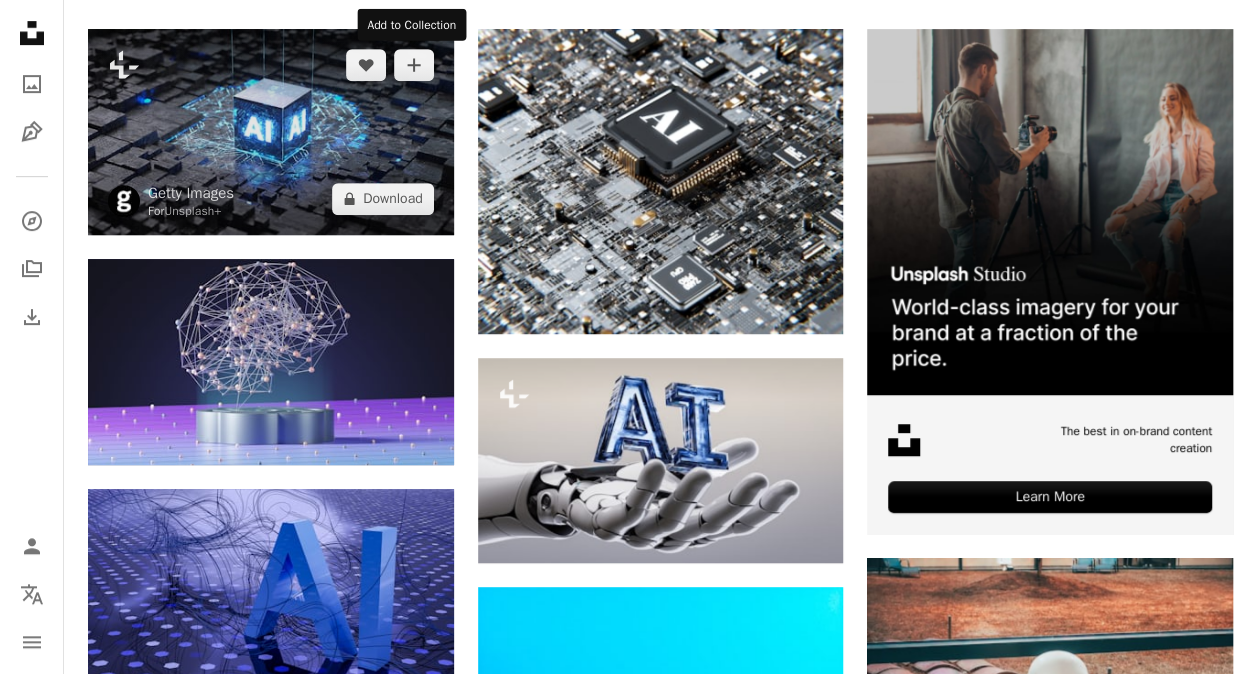 scroll, scrollTop: 500, scrollLeft: 0, axis: vertical 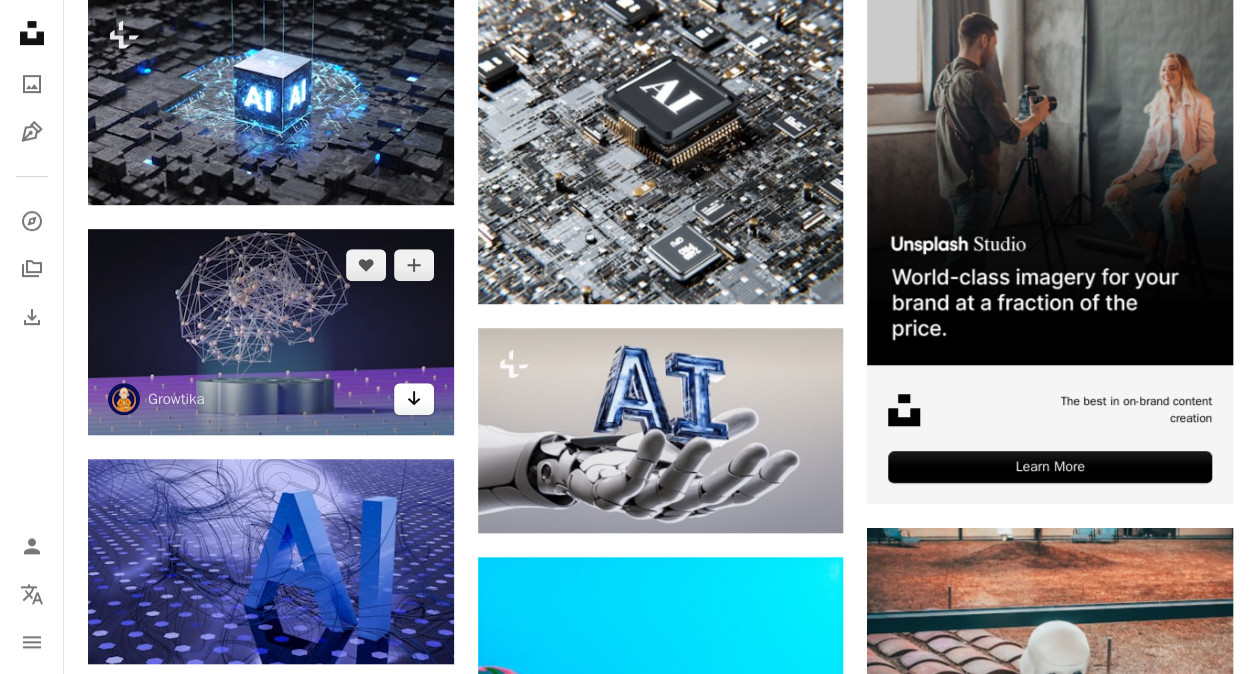 click 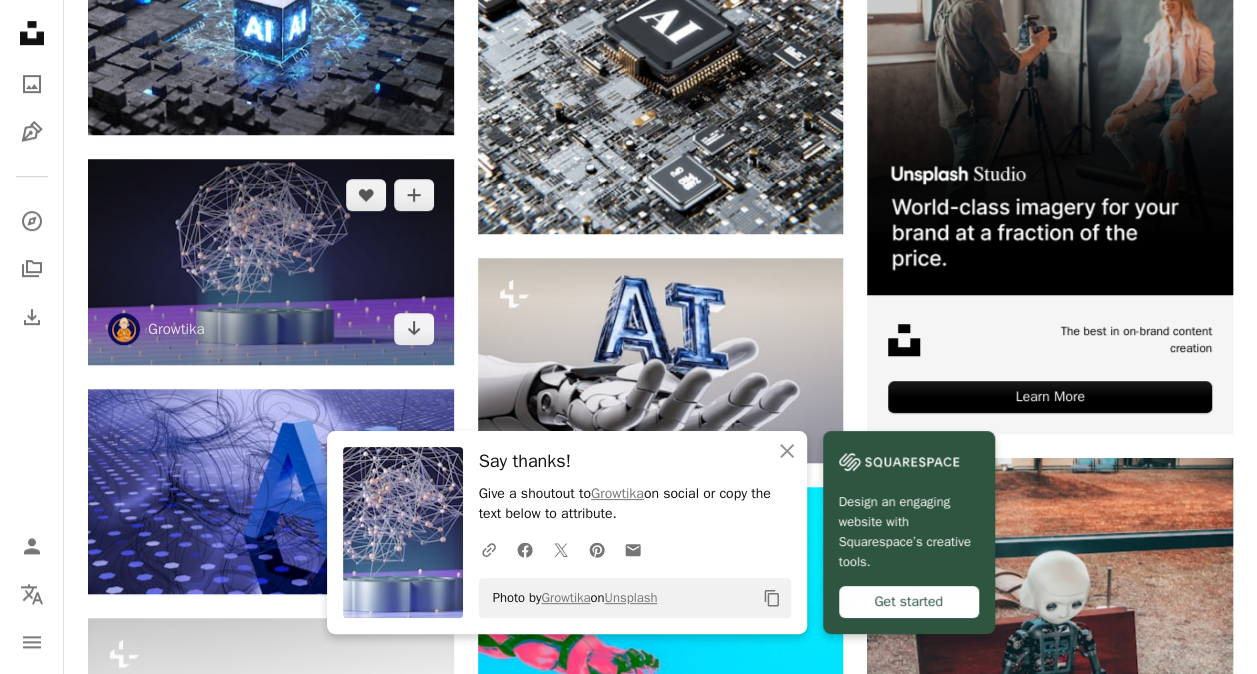 scroll, scrollTop: 600, scrollLeft: 0, axis: vertical 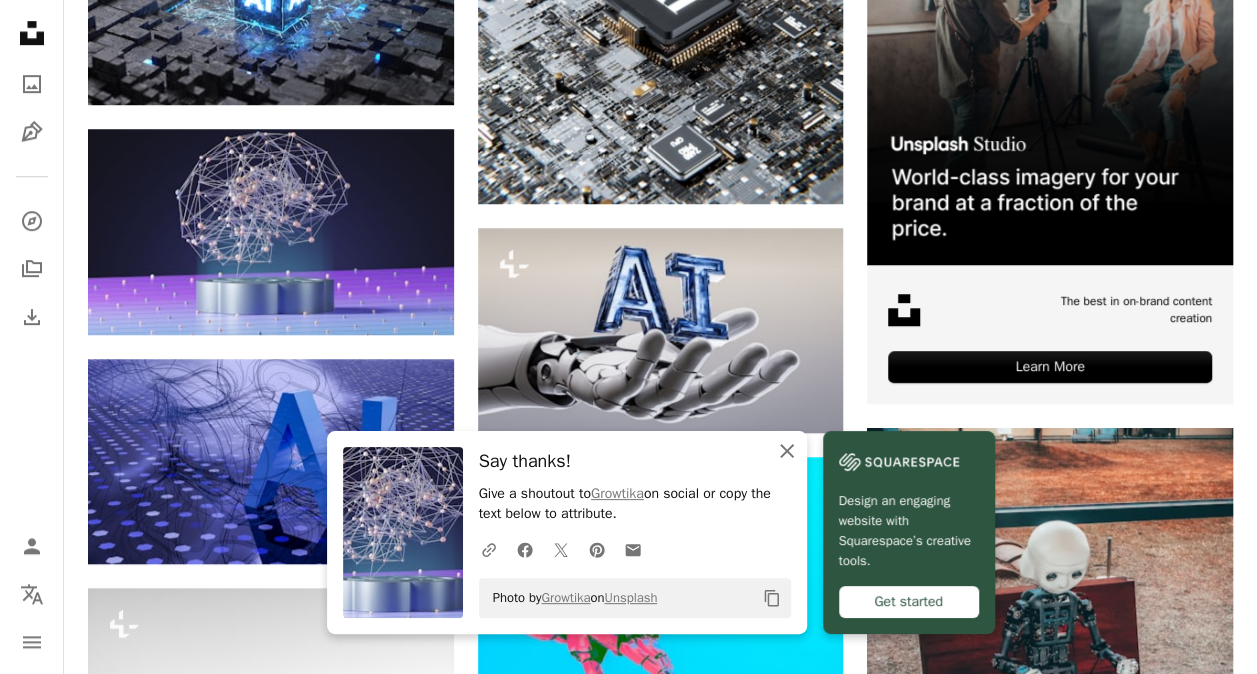 click 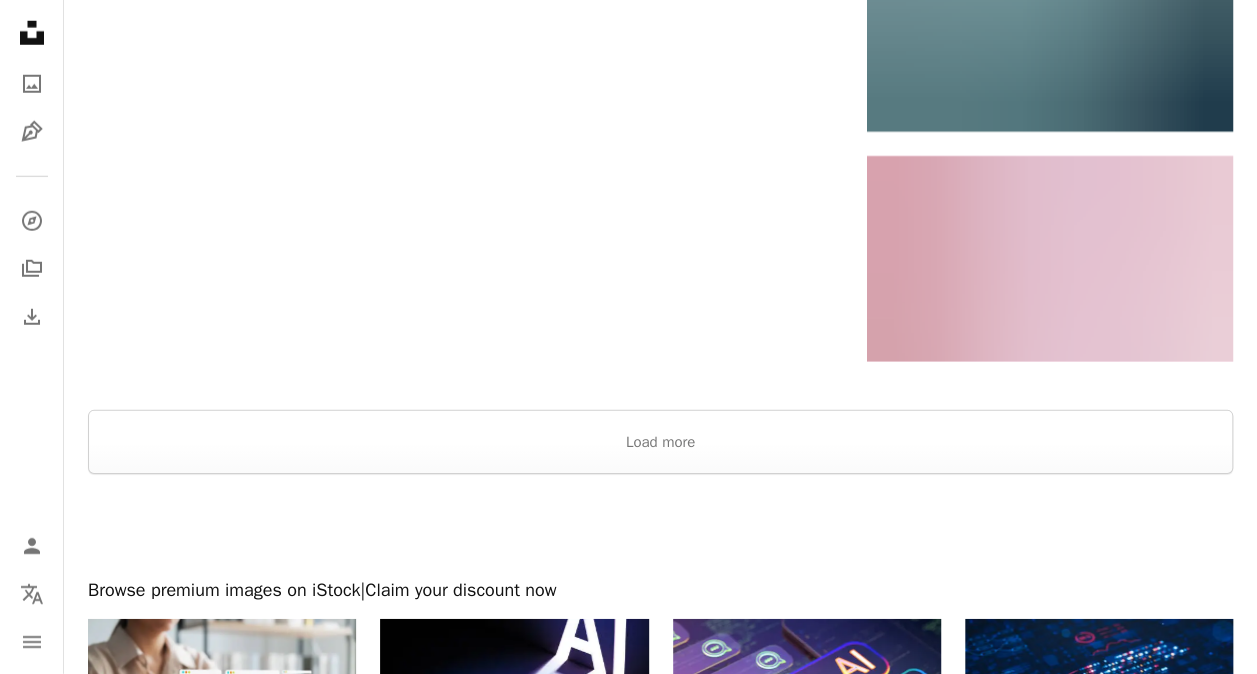 scroll, scrollTop: 2900, scrollLeft: 0, axis: vertical 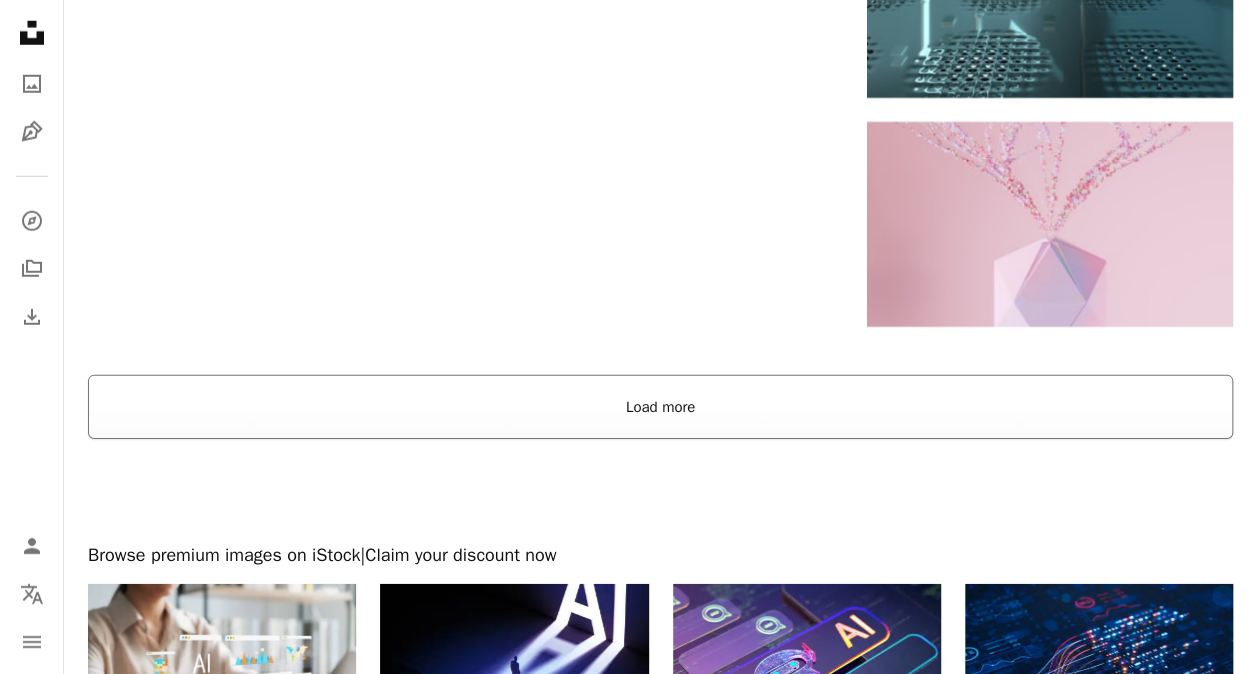 click on "Load more" at bounding box center [660, 407] 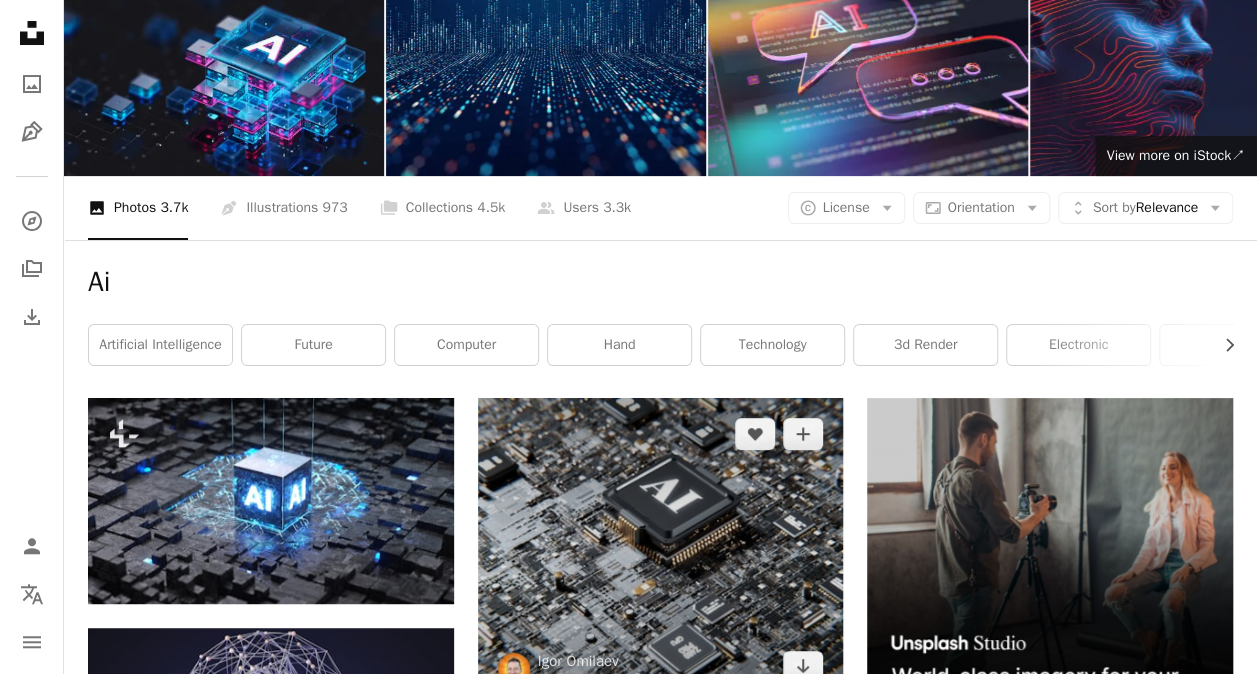 scroll, scrollTop: 200, scrollLeft: 0, axis: vertical 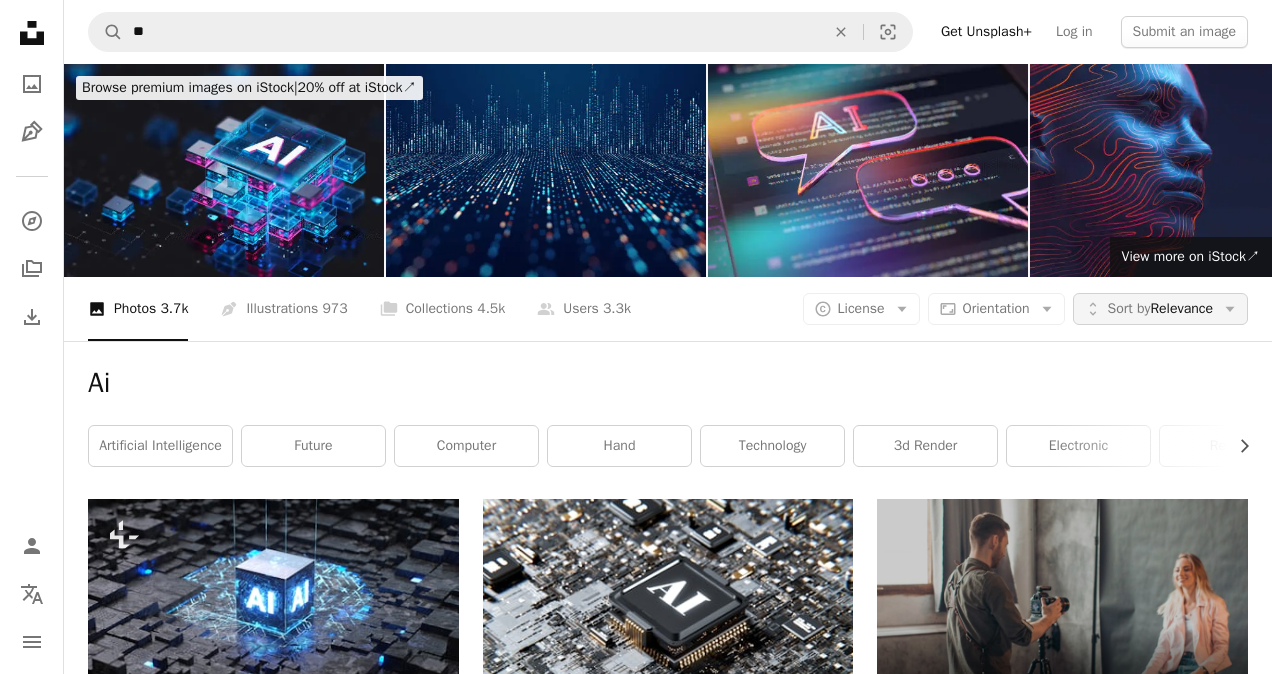 click on "Arrow down" 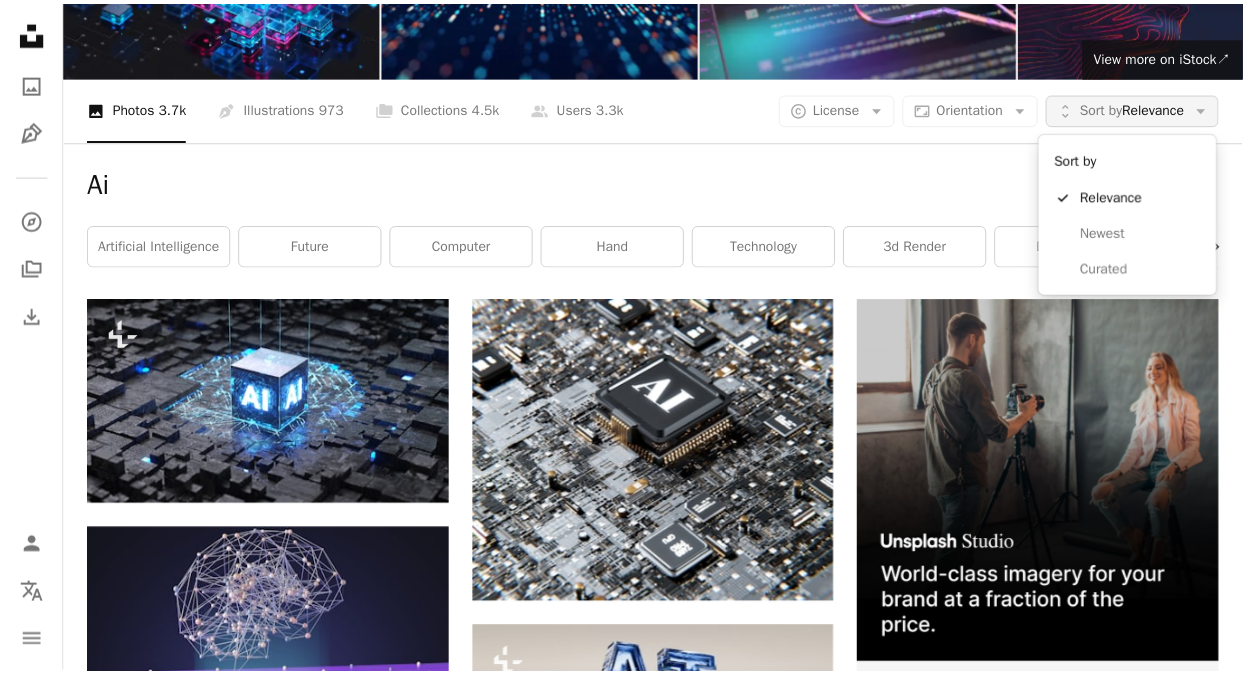 scroll, scrollTop: 200, scrollLeft: 0, axis: vertical 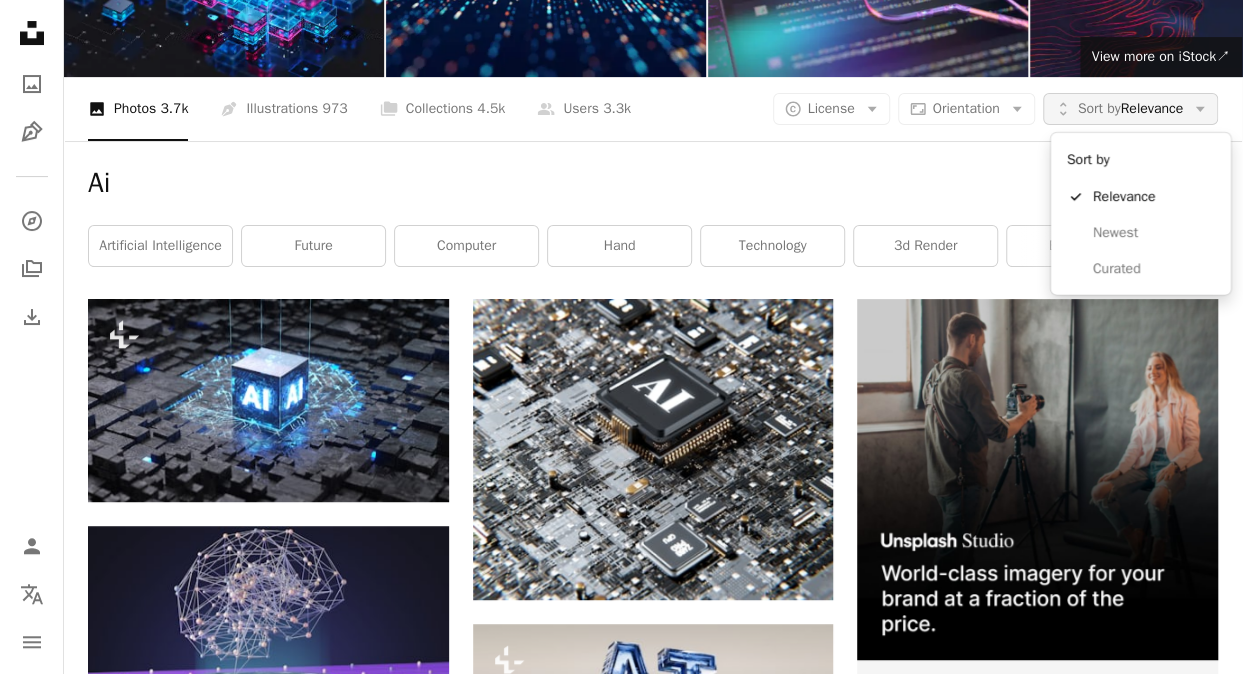 click on "Arrow down" 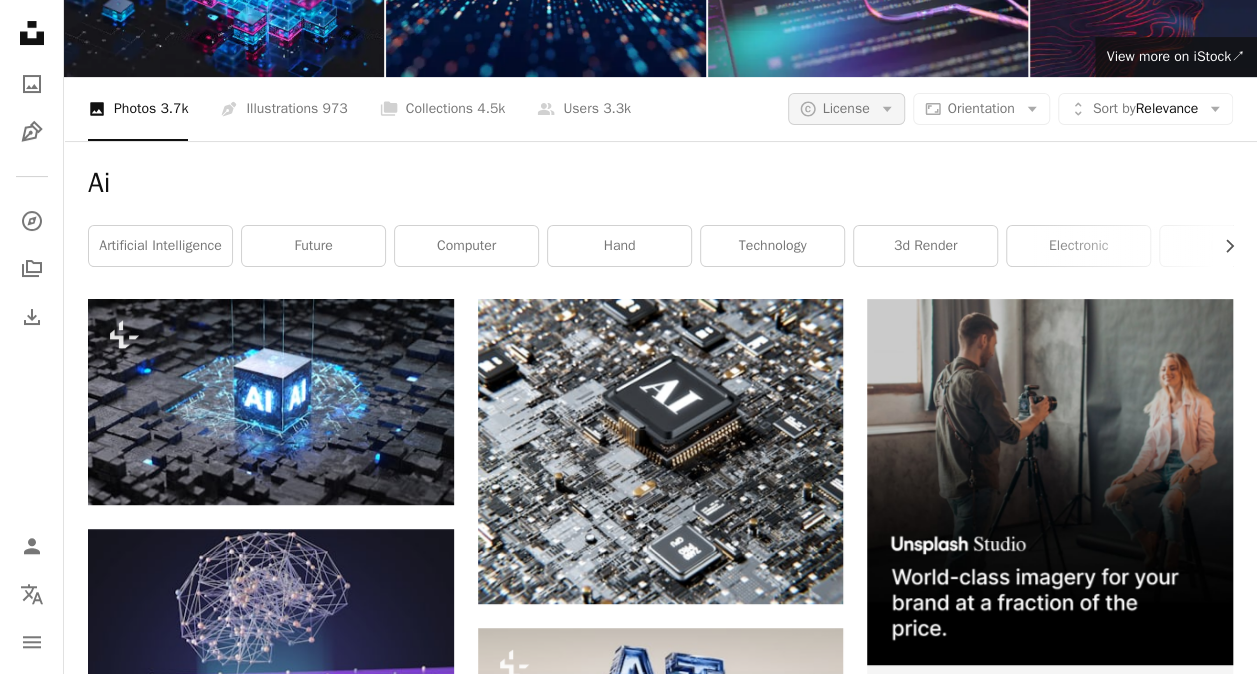 click 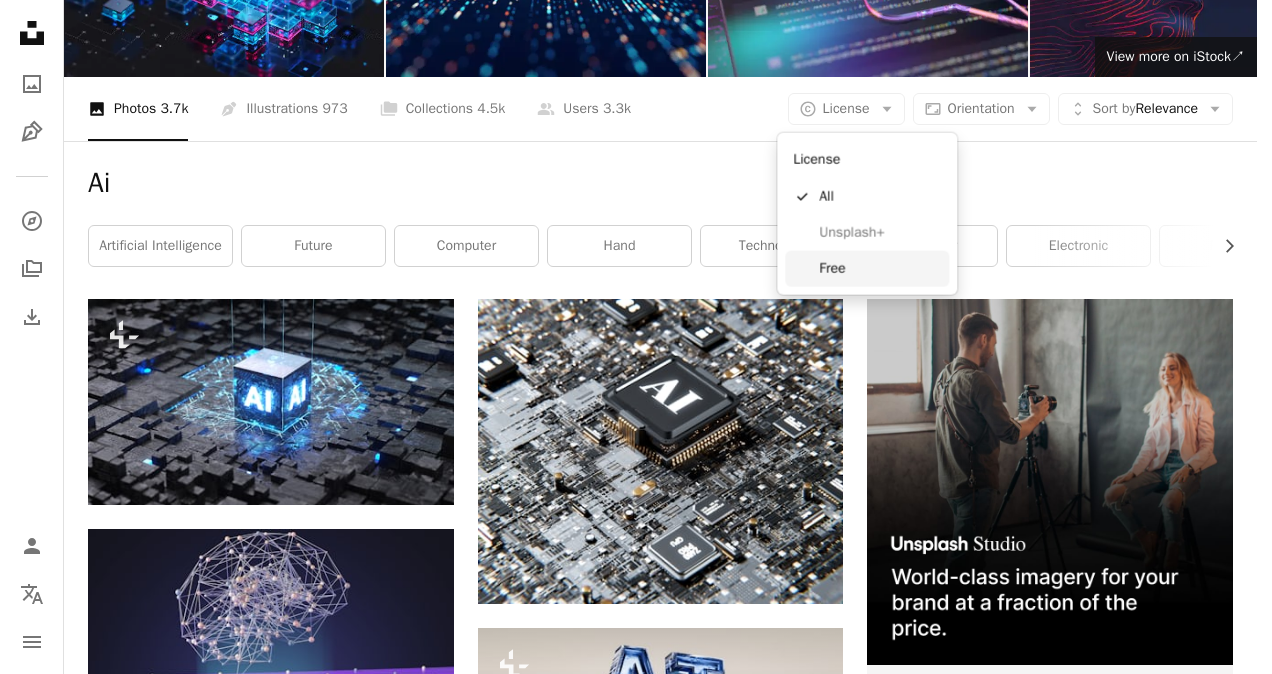 click on "Free" at bounding box center (880, 269) 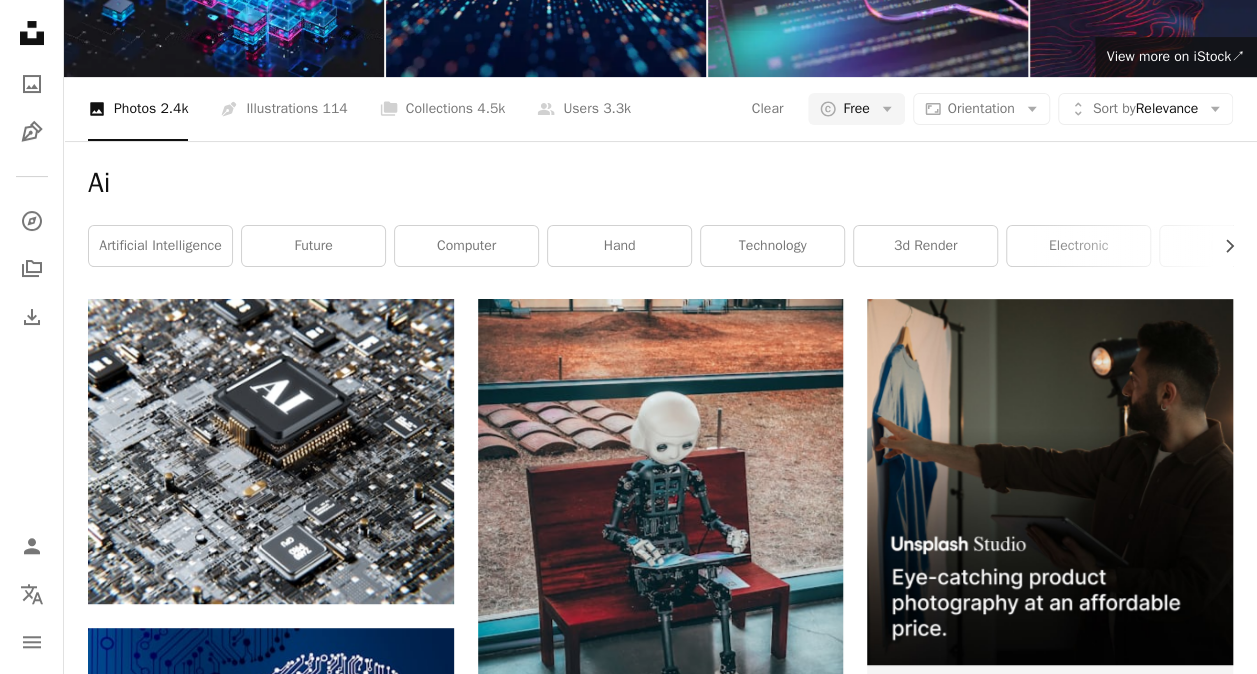 scroll, scrollTop: 6300, scrollLeft: 0, axis: vertical 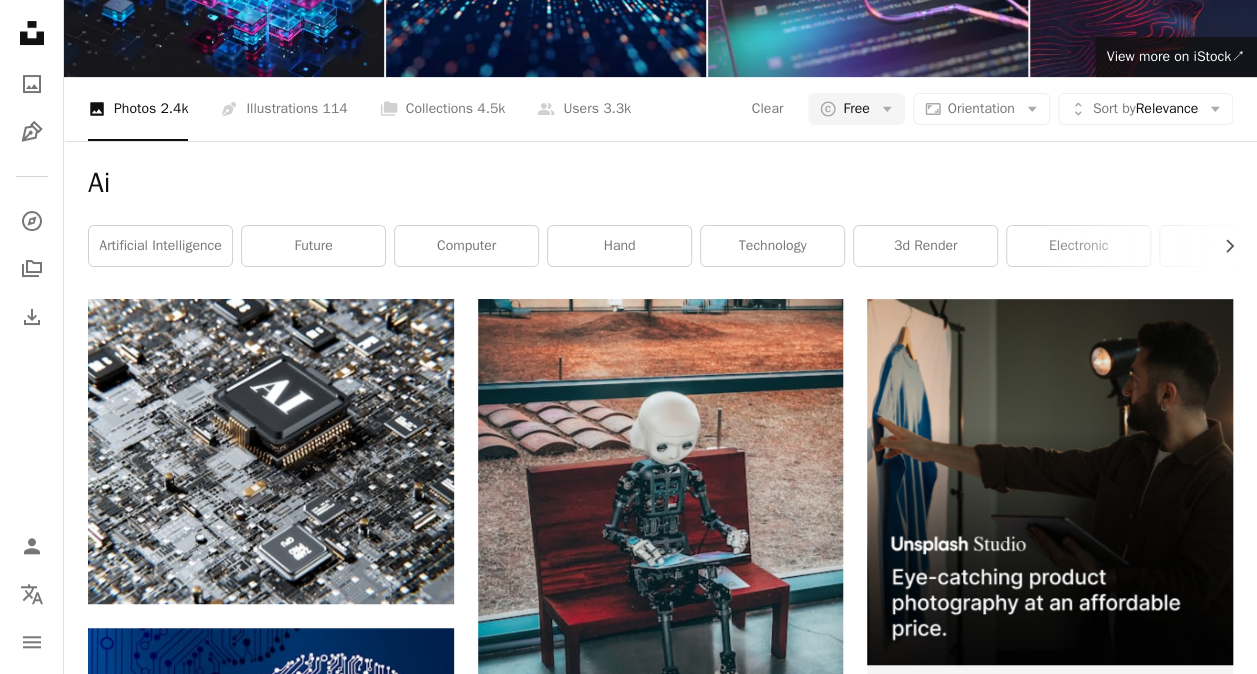 click on "Arrow pointing down" 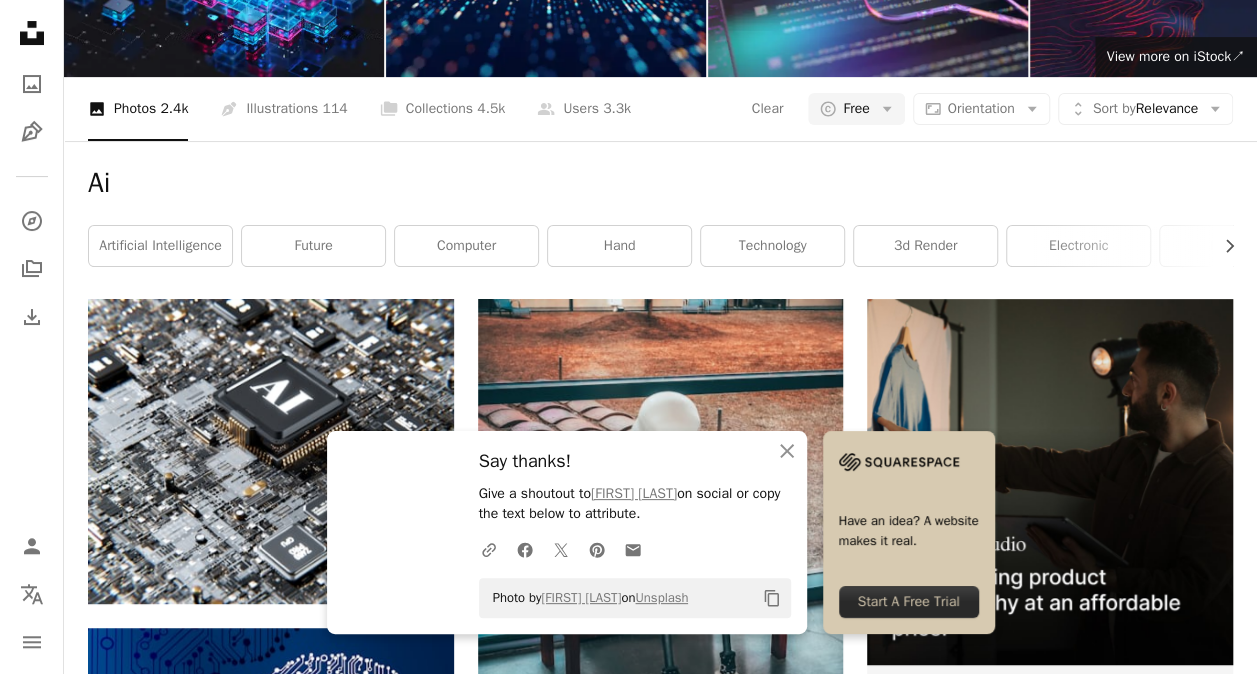 scroll, scrollTop: 6400, scrollLeft: 0, axis: vertical 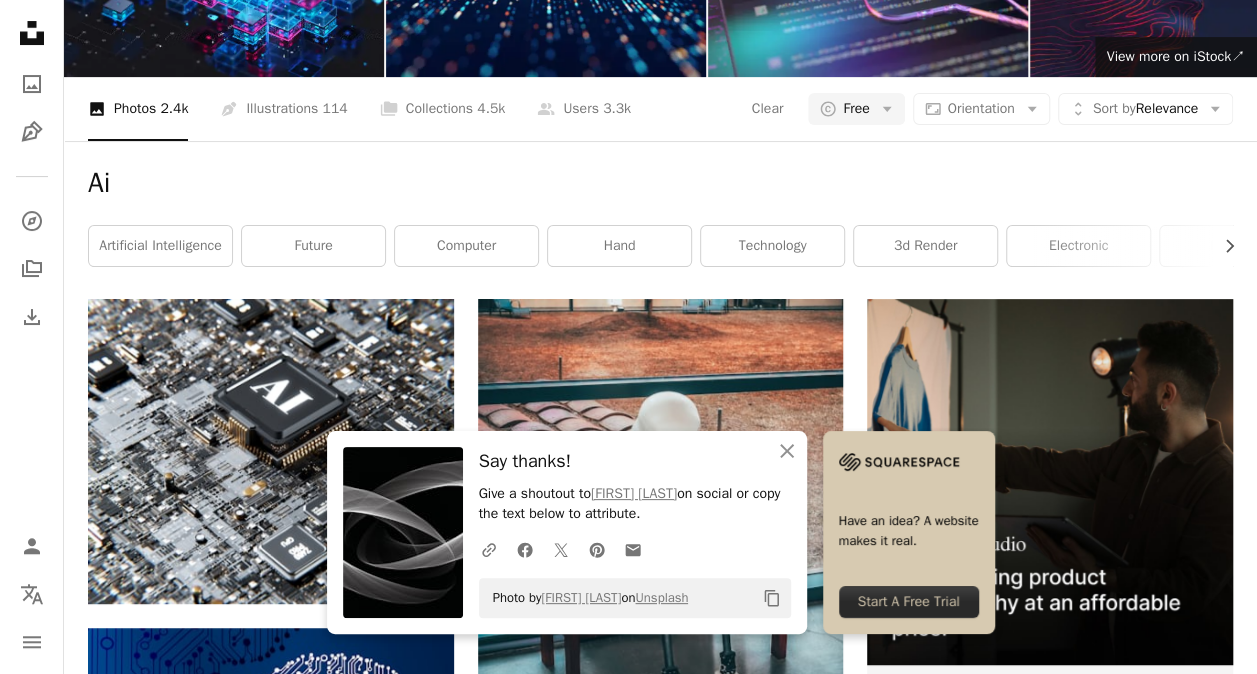 click on "A heart A plus sign [FIRST] [LAST] Available for hire A checkmark inside of a circle Arrow pointing down A heart A plus sign [FIRST] [LAST] Available for hire A checkmark inside of a circle Arrow pointing down A heart A plus sign [FIRST] [LAST] Available for hire A checkmark inside of a circle Arrow pointing down A heart A plus sign [FIRST] [LAST] Arrow pointing down A heart A plus sign [FIRST] [LAST] Available for hire A checkmark inside of a circle Arrow pointing down A heart A plus sign [FIRST] [LAST] Available for hire A checkmark inside of a circle Arrow pointing down A heart A plus sign [FIRST] [LAST] Available for hire A checkmark inside of a circle Arrow pointing down A heart A plus sign [FIRST] [LAST] Arrow pointing down A heart A plus sign [FIRST] [LAST] Available for hire A checkmark inside of a circle Arrow pointing down A heart A plus sign [FIRST] [LAST] Arrow pointing down The best in on-brand content creation Learn More A heart A plus sign [FIRST] [LAST] Arrow pointing down A heart A plus sign" at bounding box center (660, 5001) 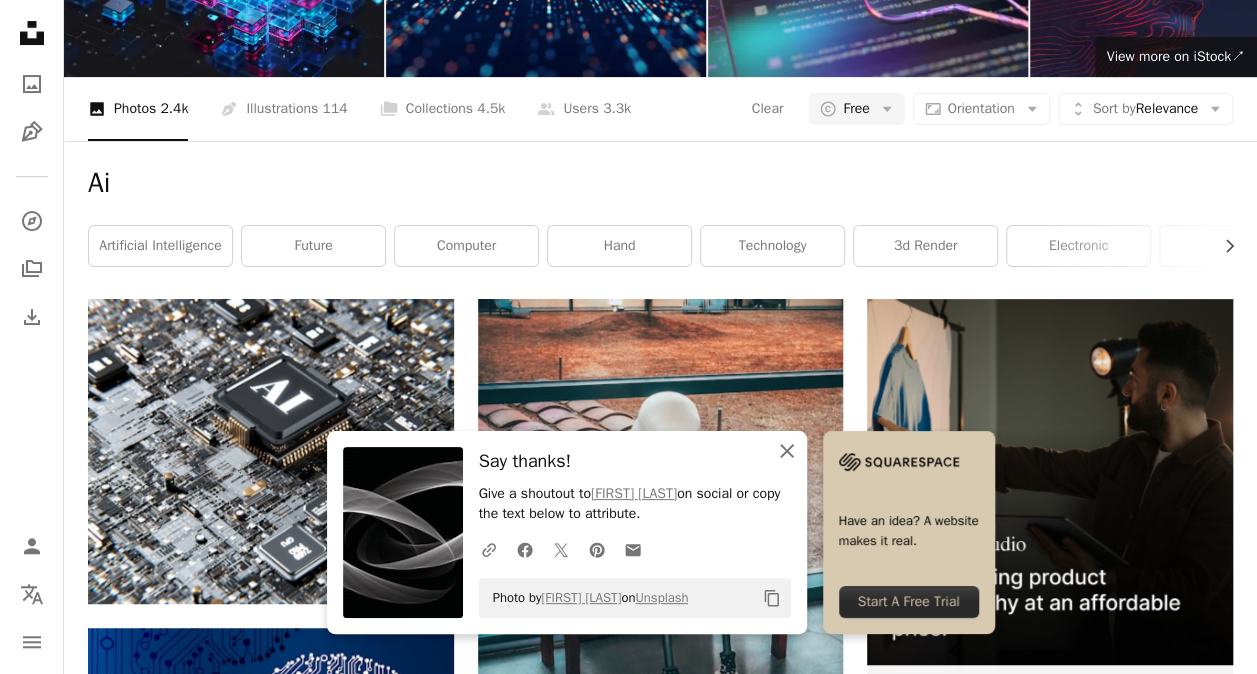click on "An X shape" 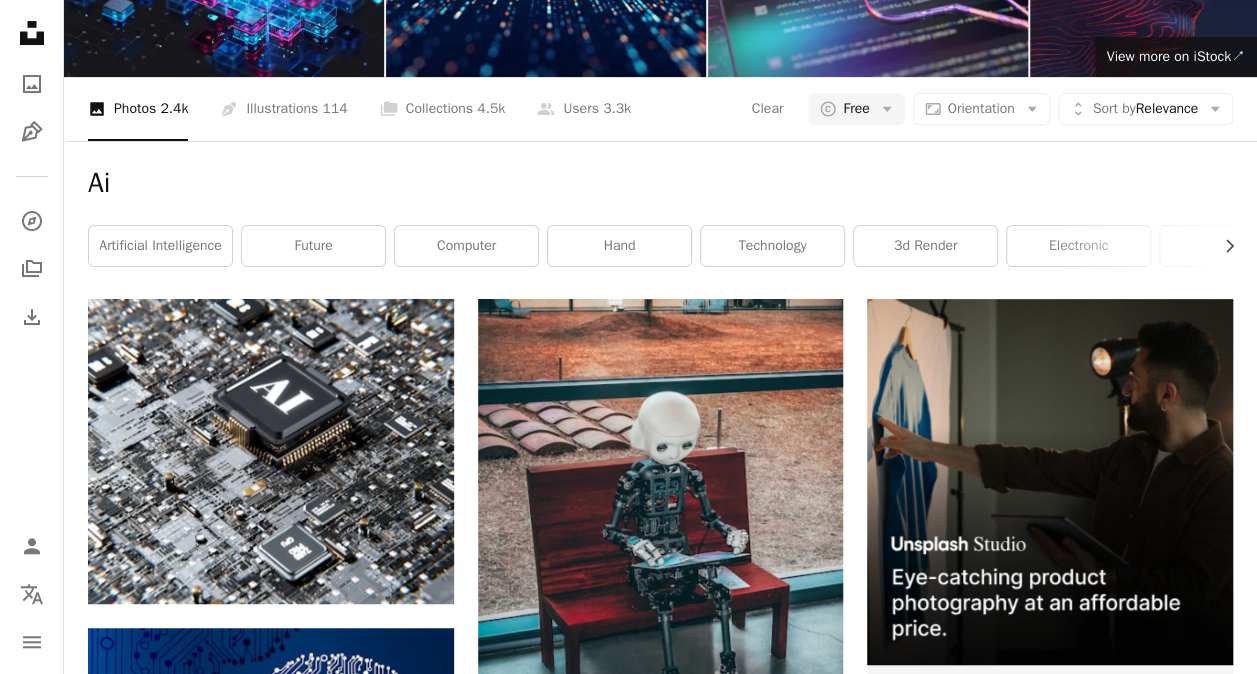scroll, scrollTop: 12300, scrollLeft: 0, axis: vertical 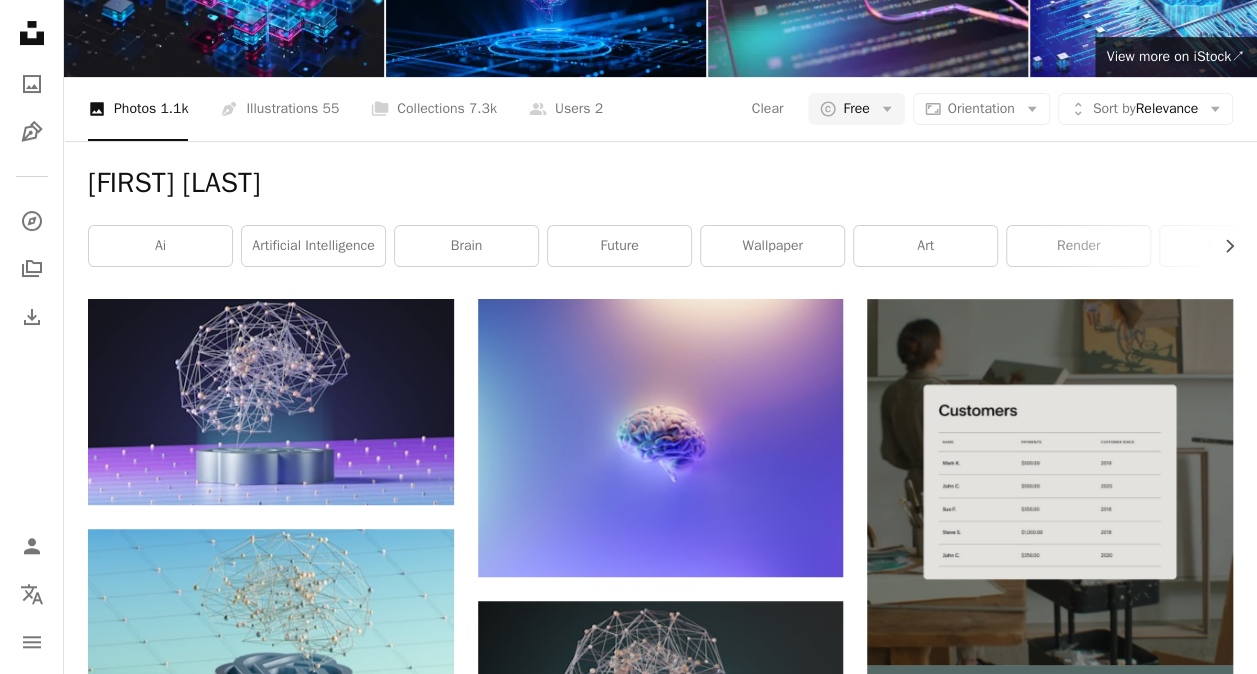 click 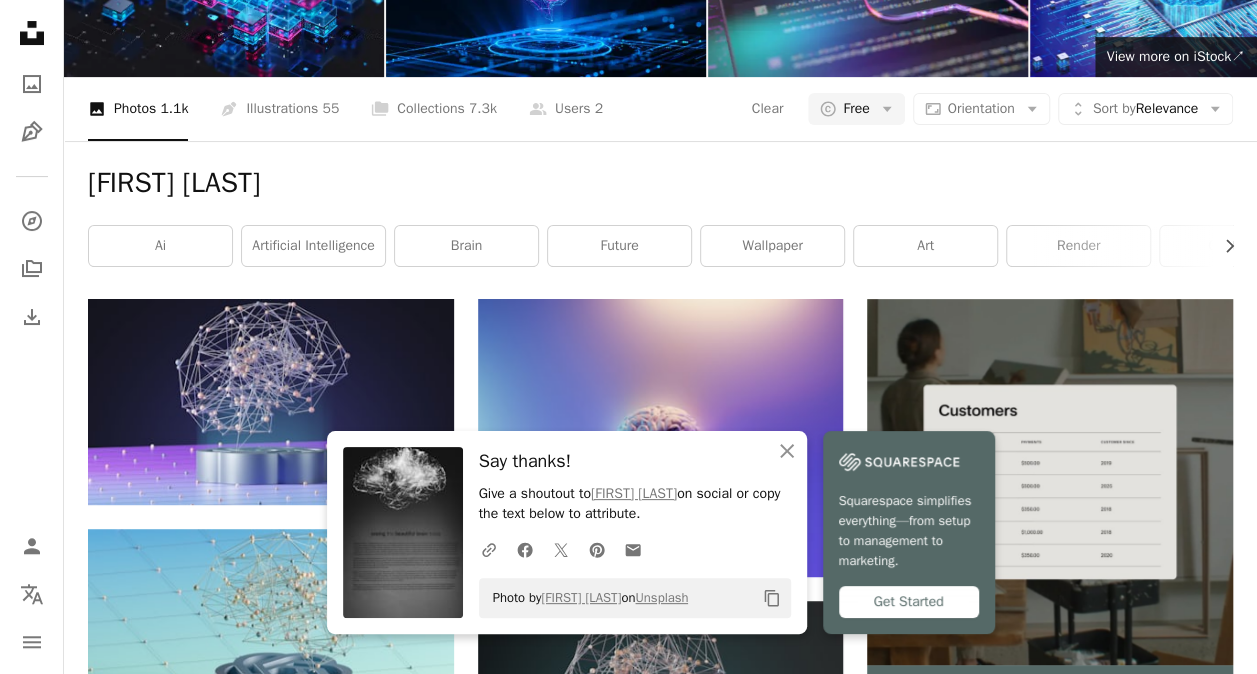 click at bounding box center [661, 2023] 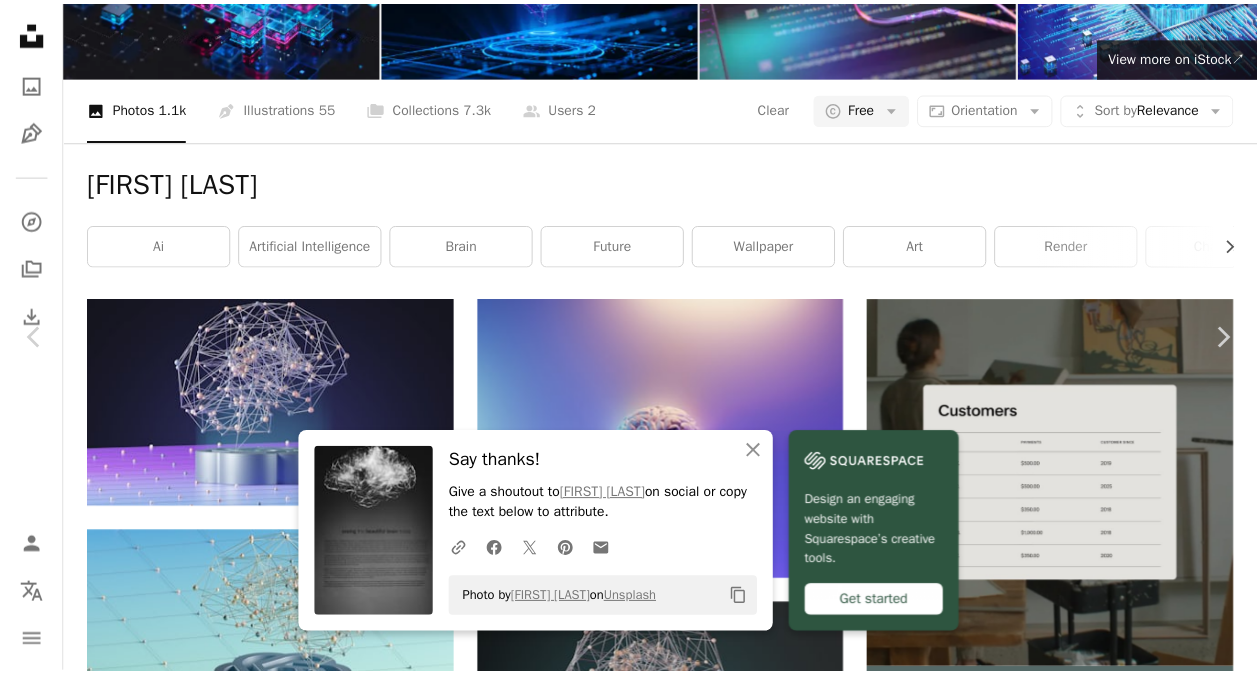 scroll, scrollTop: 100, scrollLeft: 0, axis: vertical 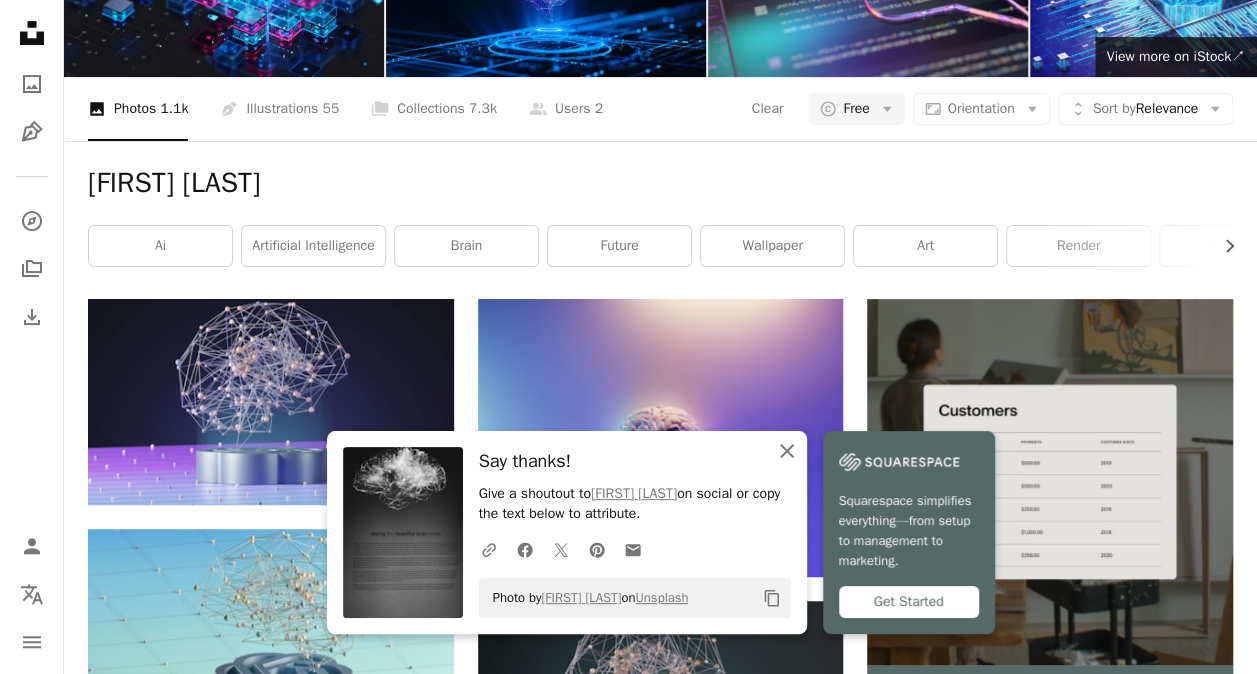 click 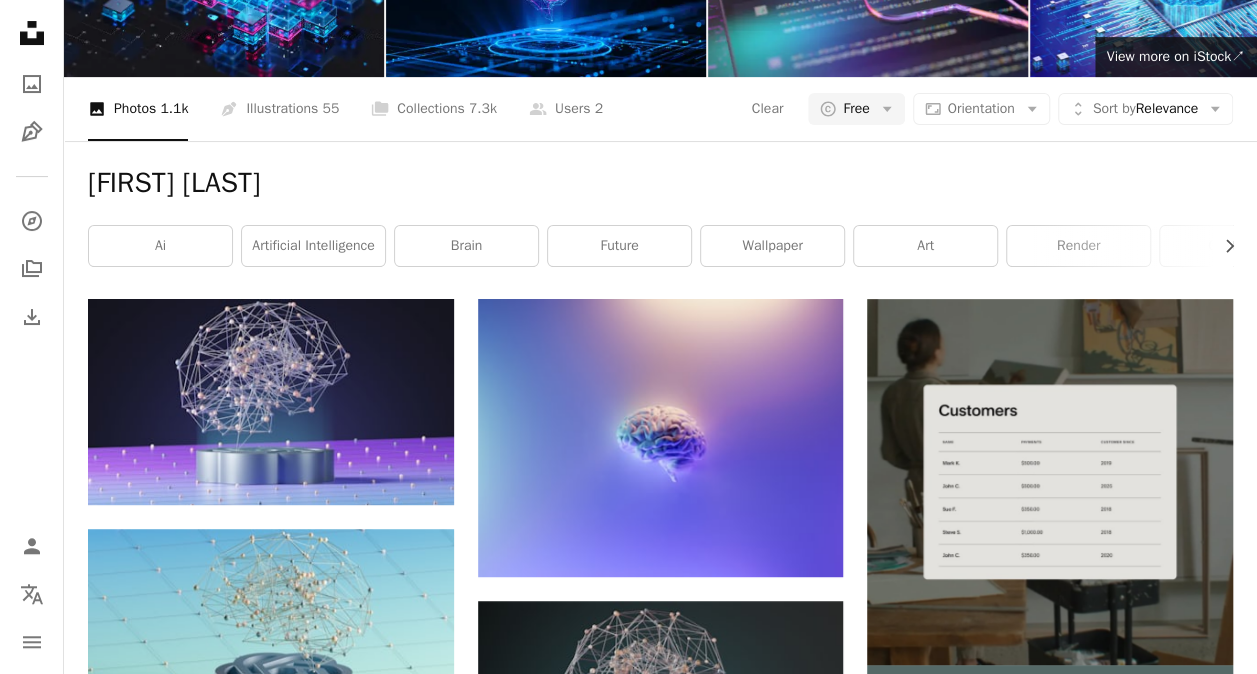 scroll, scrollTop: 5800, scrollLeft: 0, axis: vertical 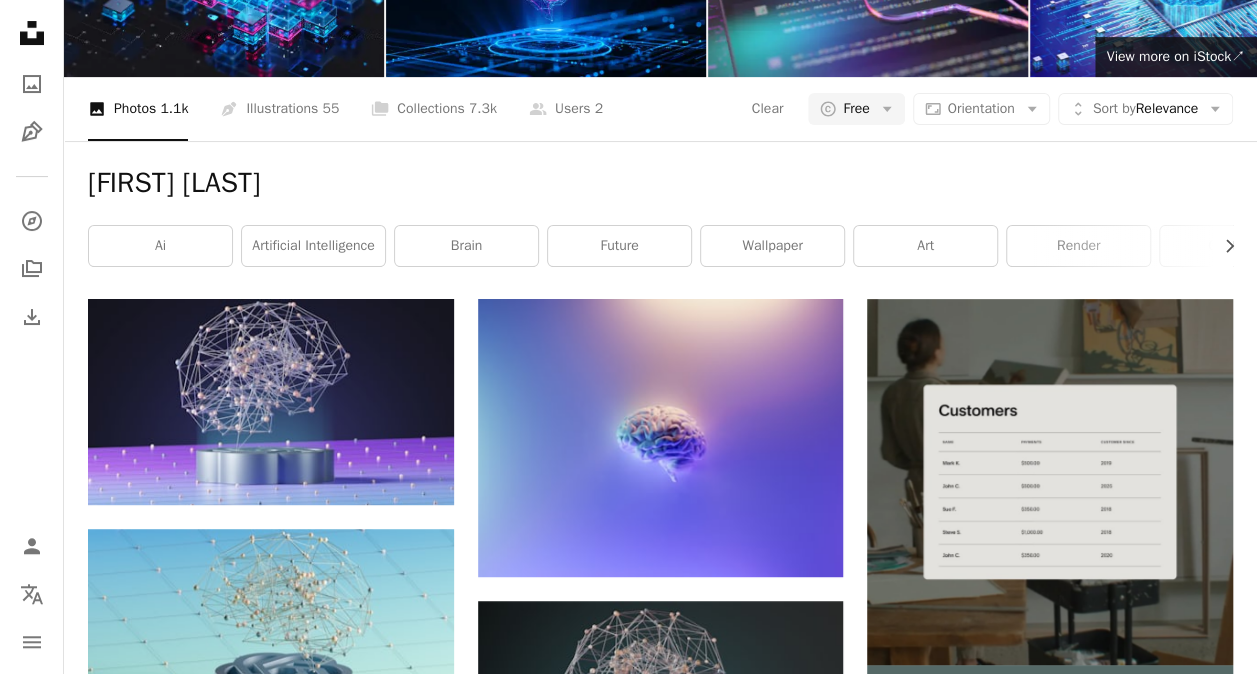 click on "View more on iStock  ↗" at bounding box center (1099, 6098) 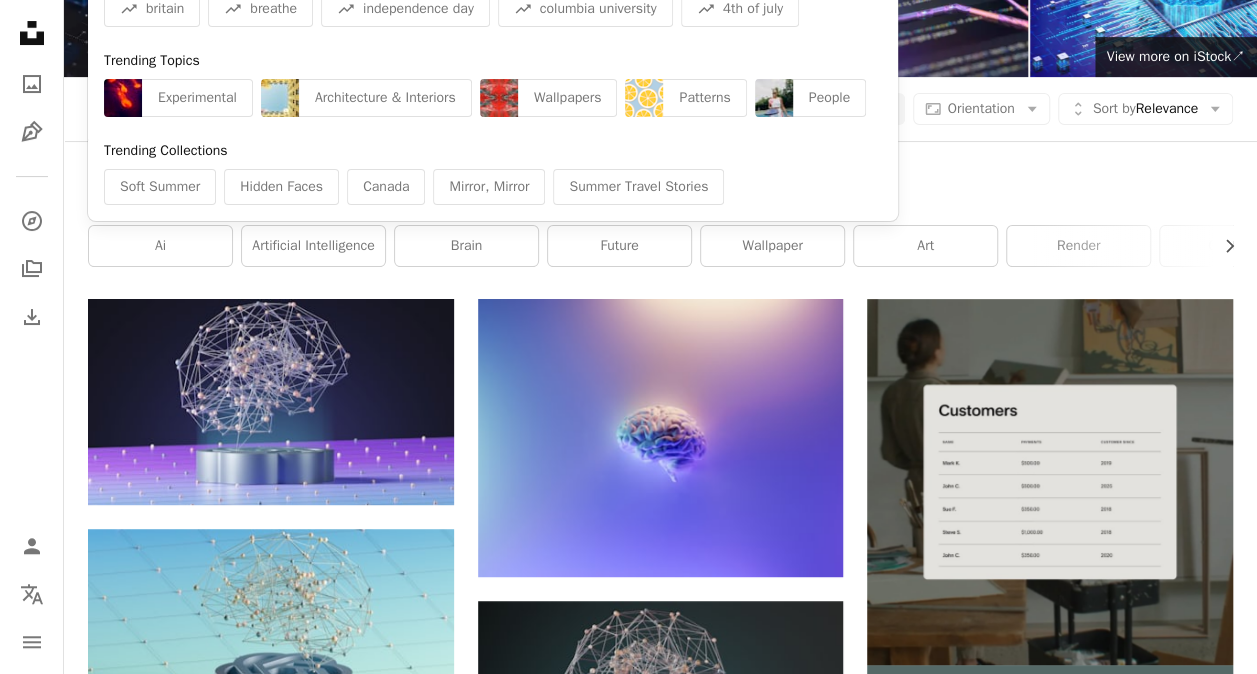 type 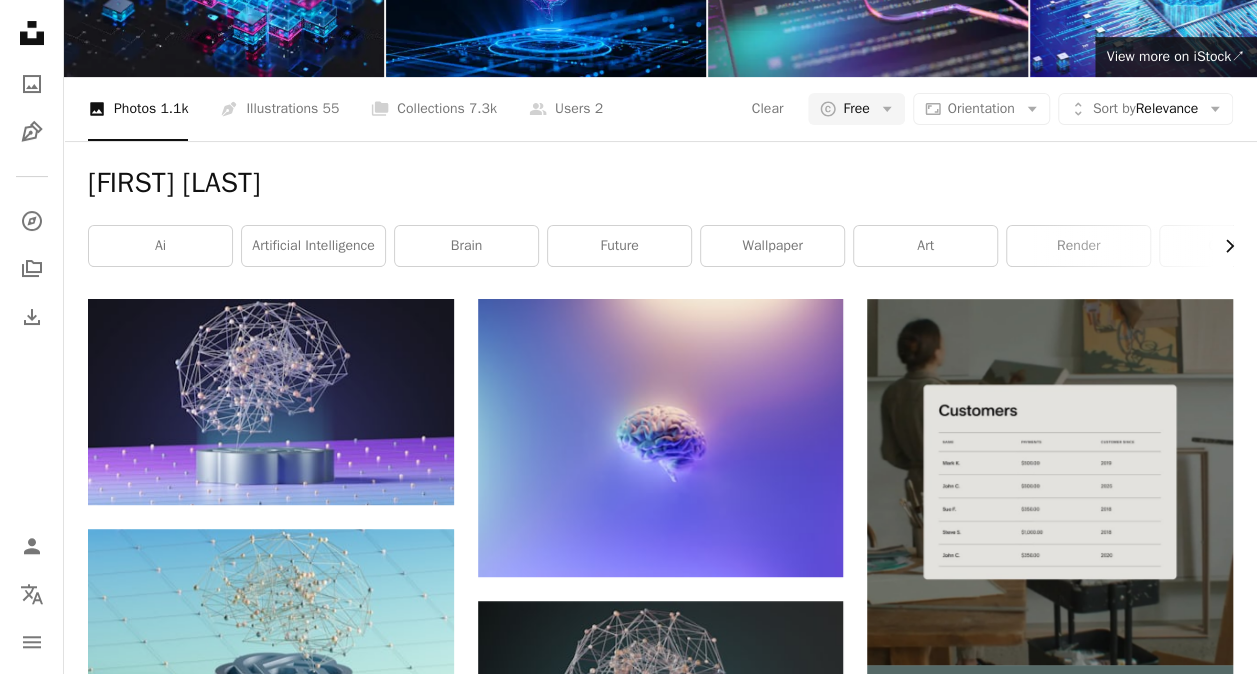 click on "Chevron right" 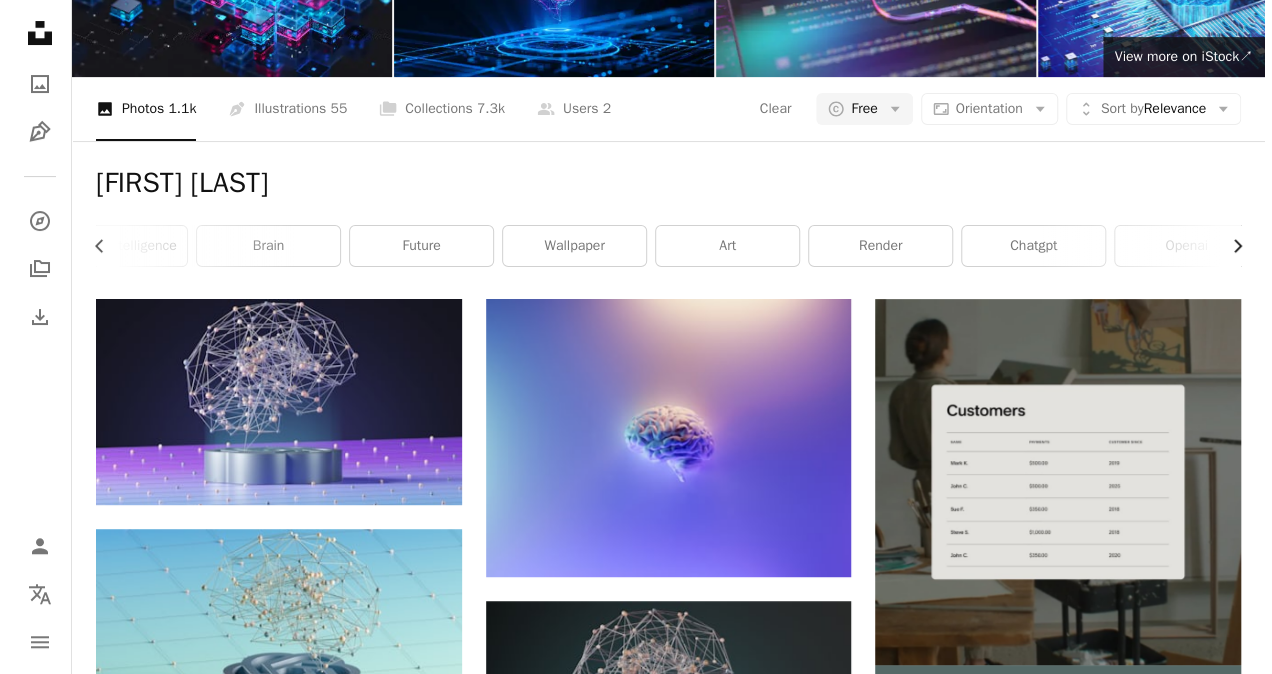 scroll, scrollTop: 0, scrollLeft: 300, axis: horizontal 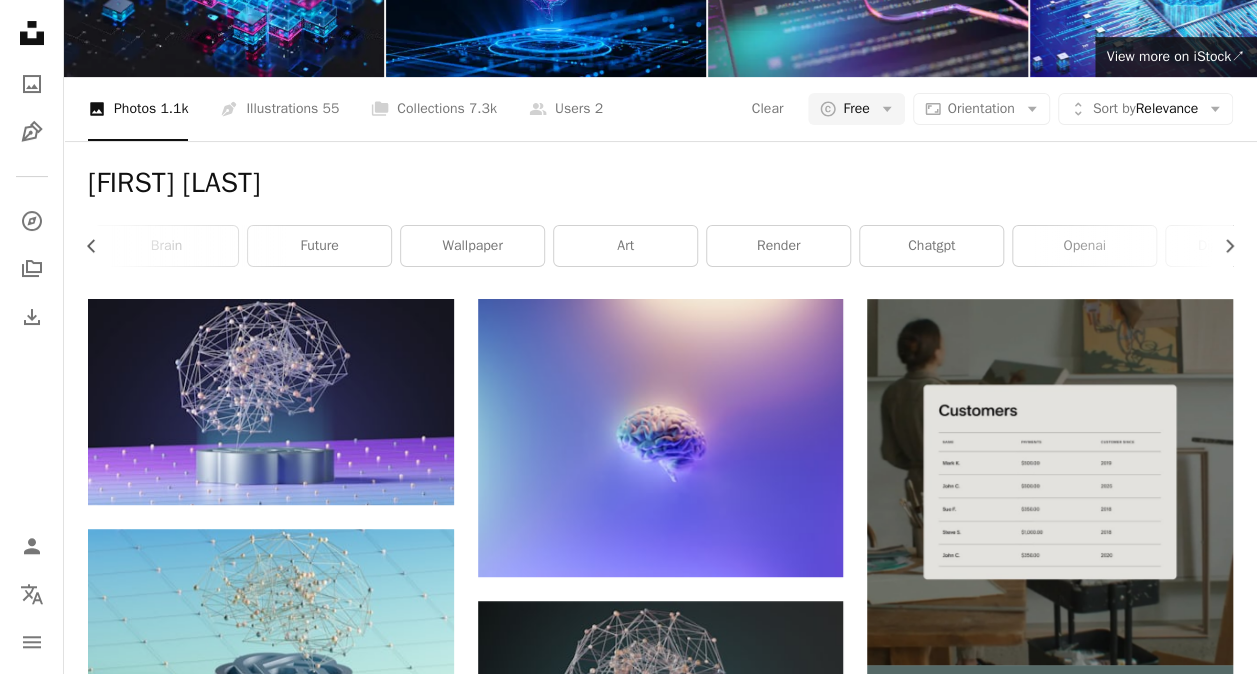 click on "Unsplash logo Unsplash Home" 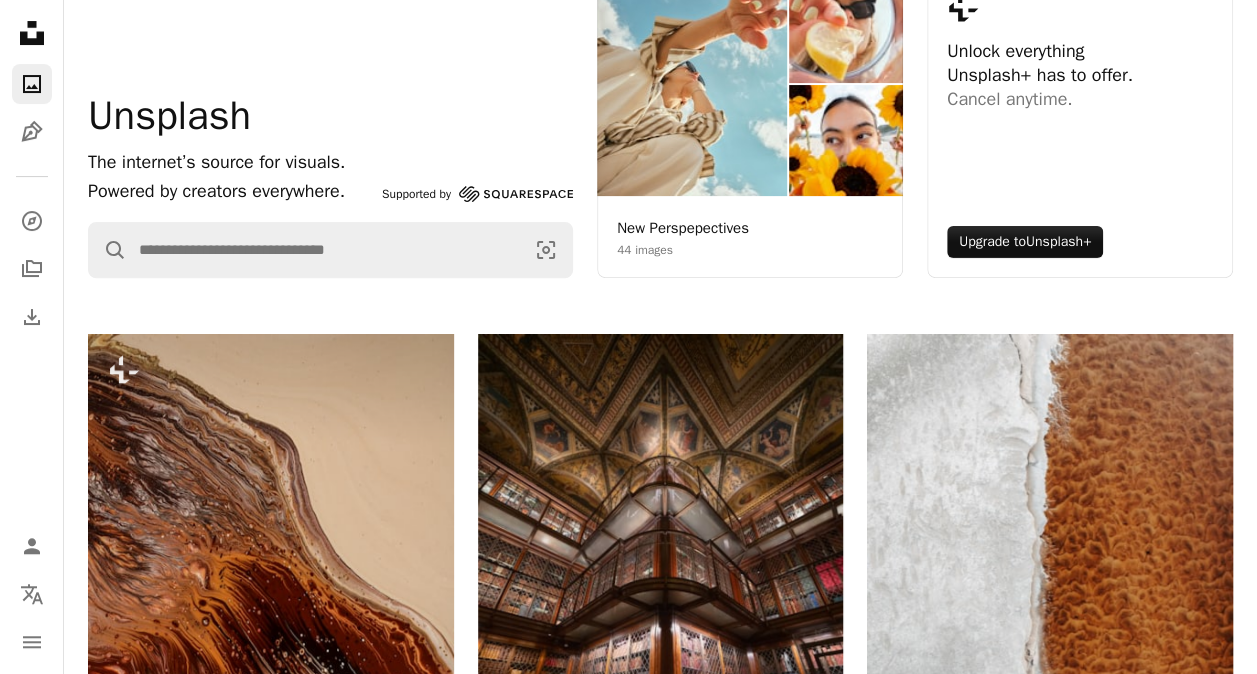 click on "Architecture & Interiors" at bounding box center (739, -116) 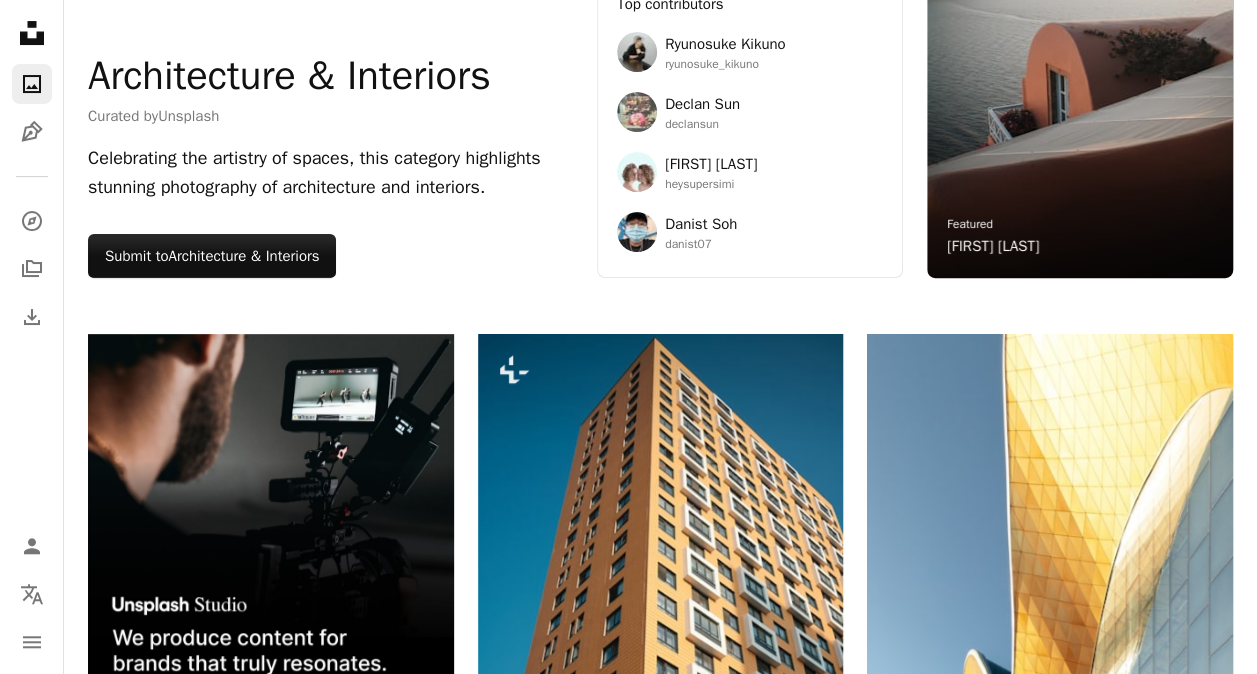 click on "Street Photography" at bounding box center (892, -116) 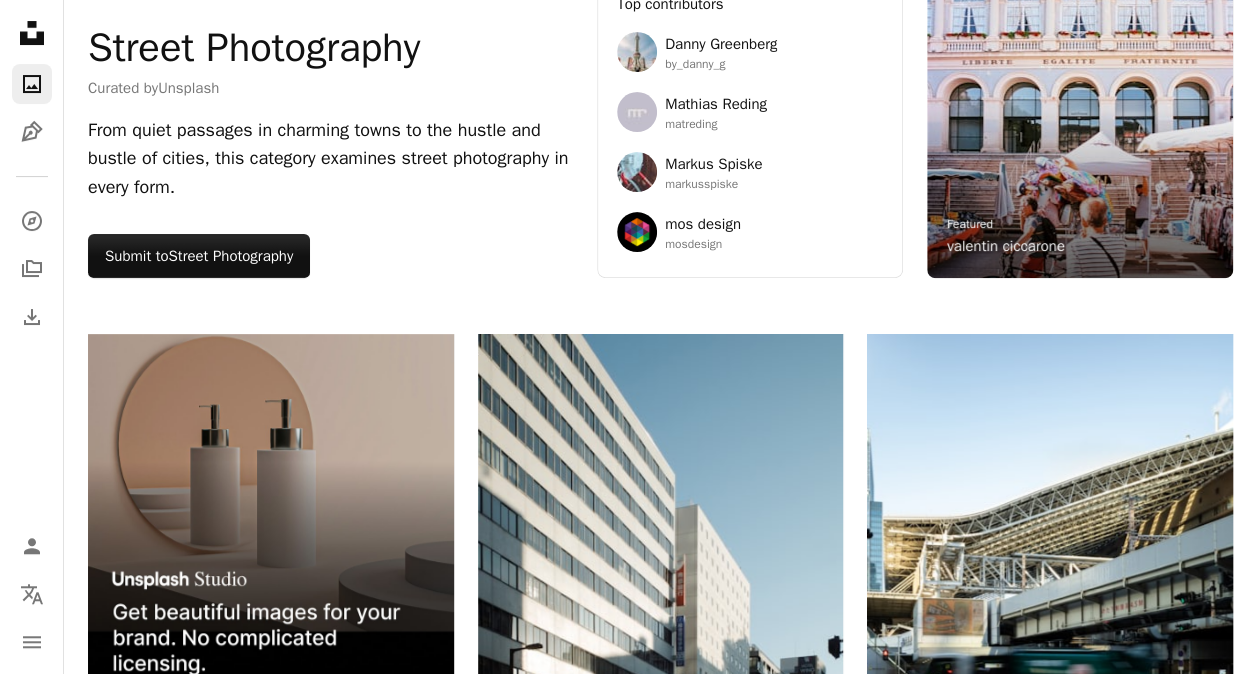 click on "Featured" at bounding box center [114, -116] 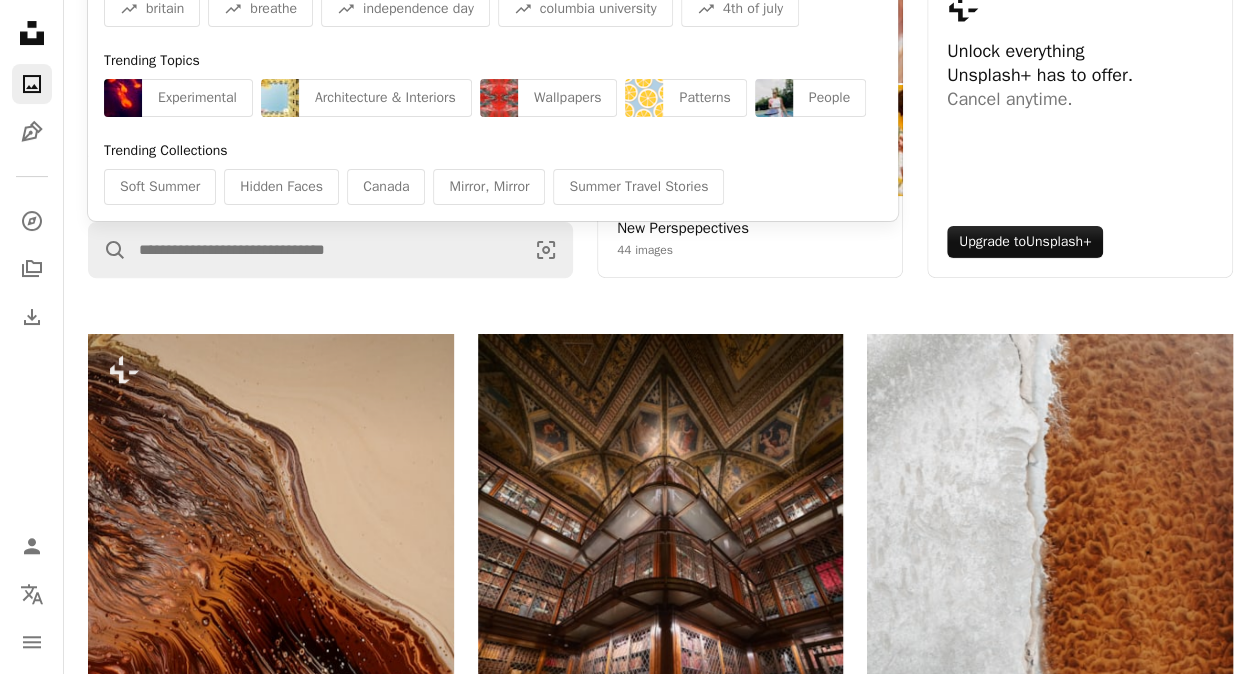 click at bounding box center (486, -168) 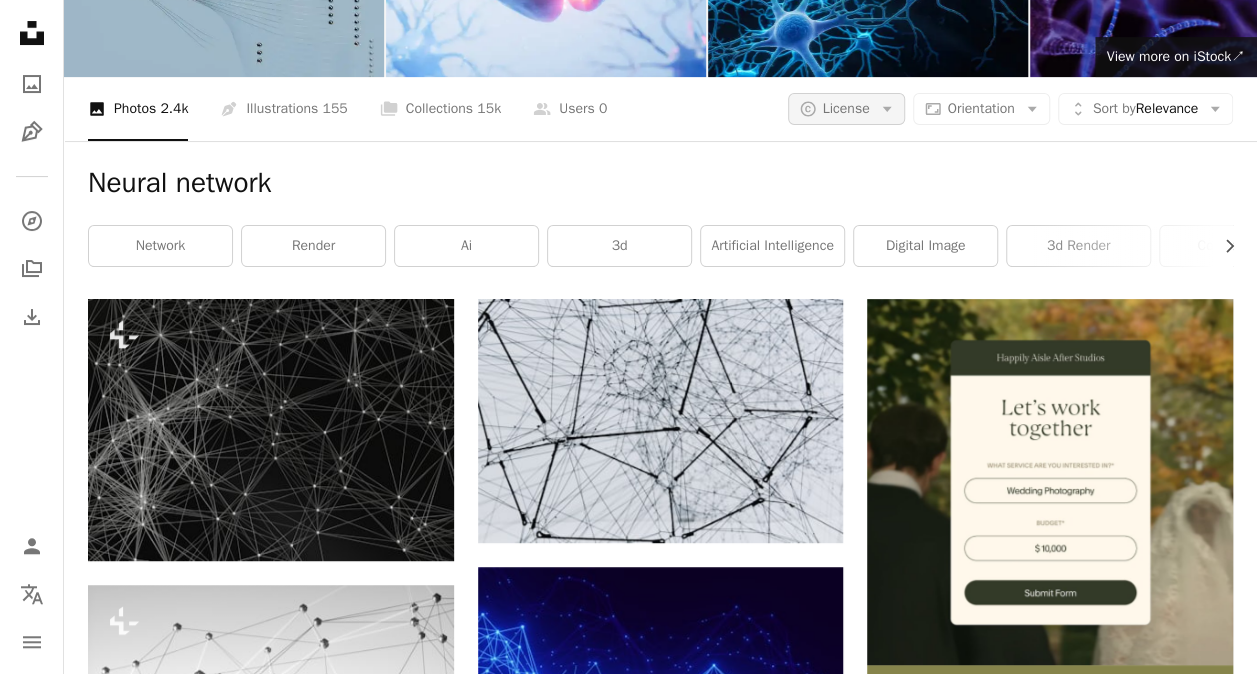 click on "License" at bounding box center (846, 108) 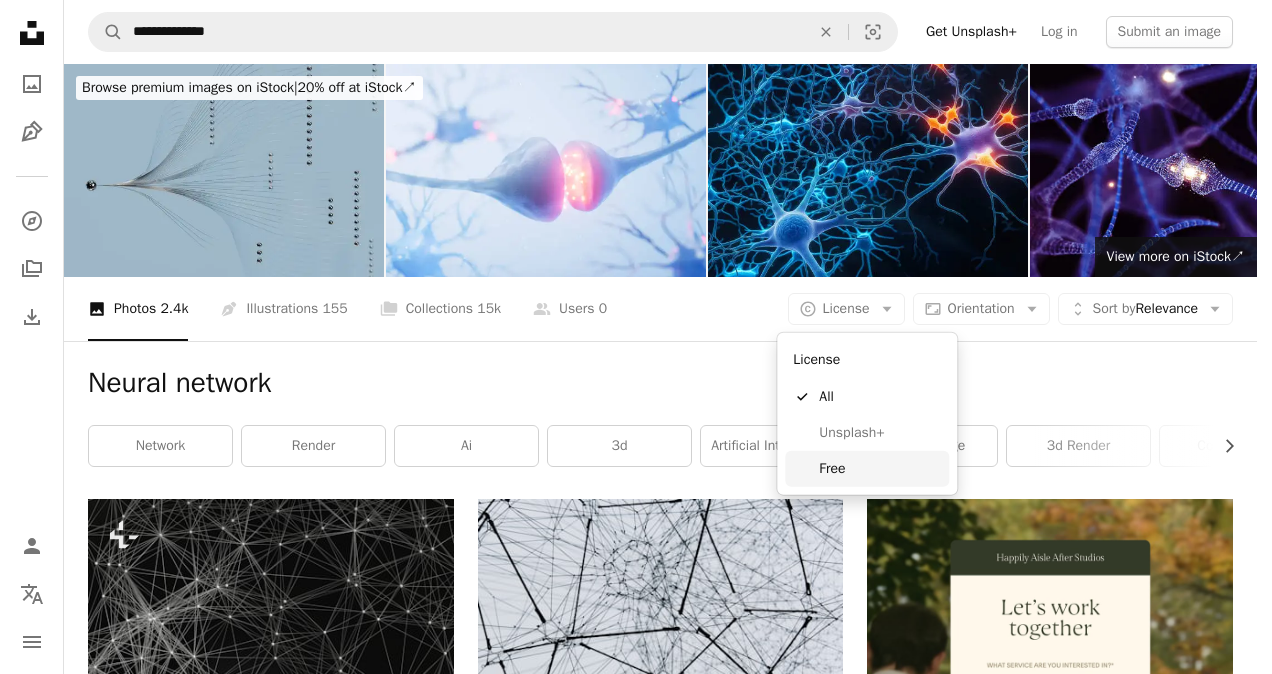 click on "Free" at bounding box center [880, 469] 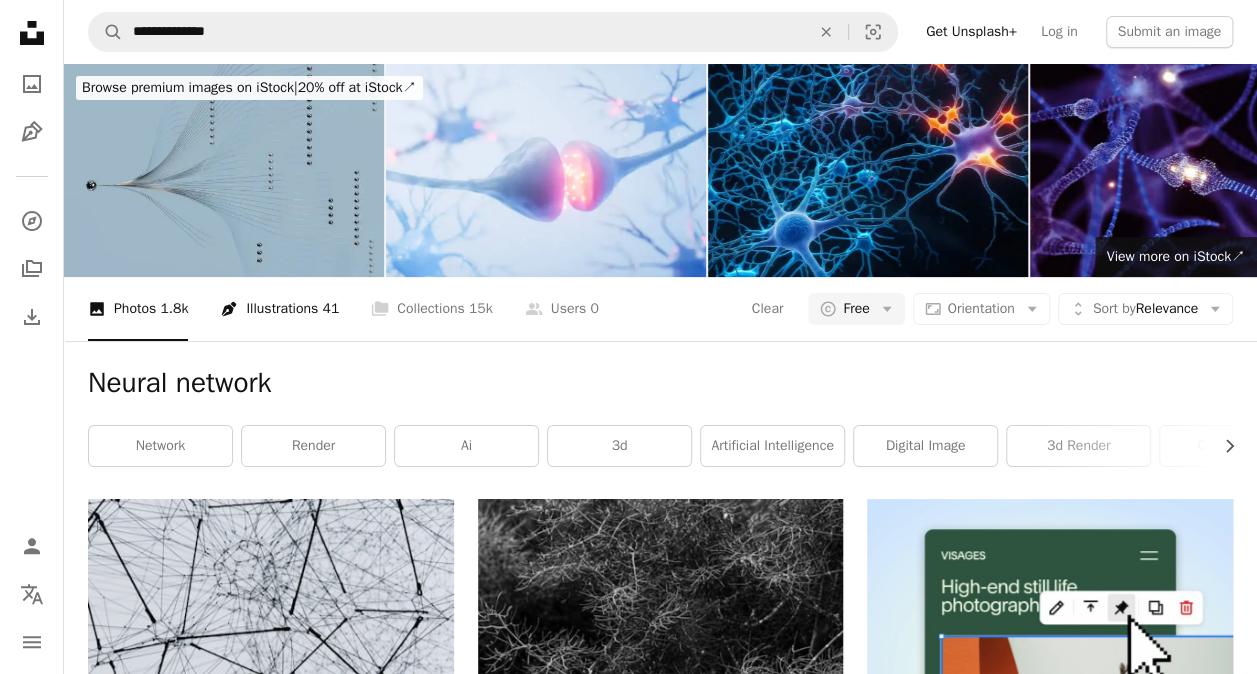 click on "41" at bounding box center [330, 309] 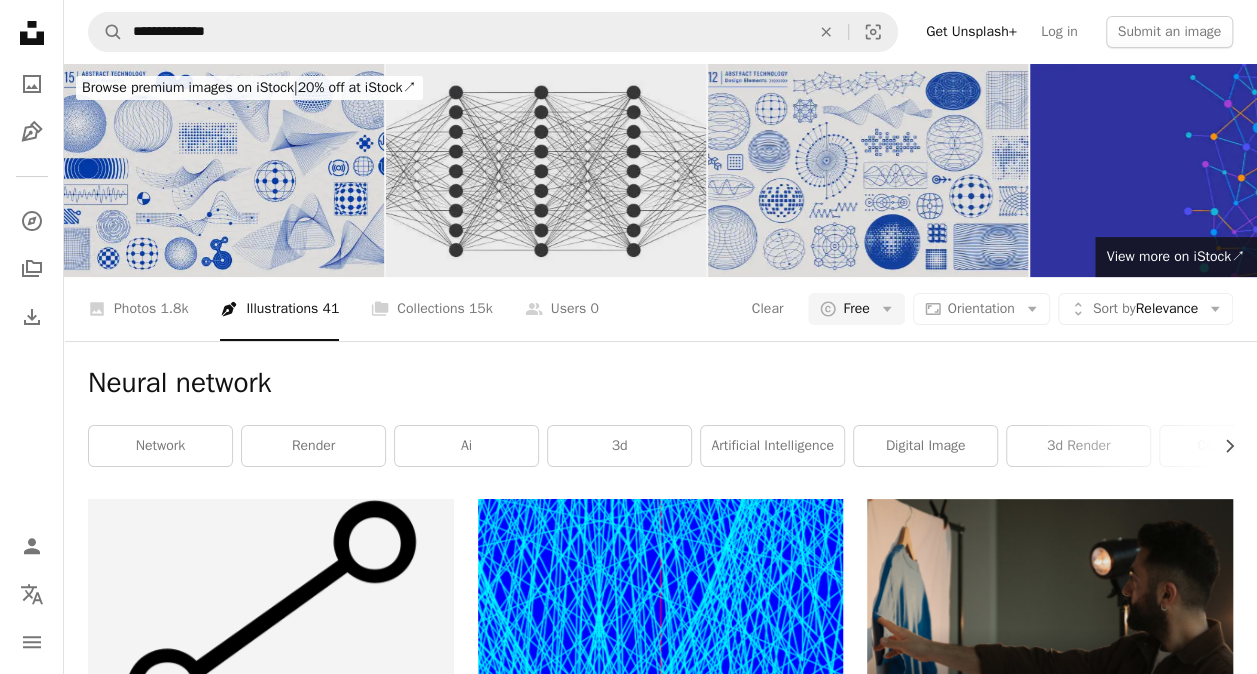 scroll, scrollTop: 0, scrollLeft: 0, axis: both 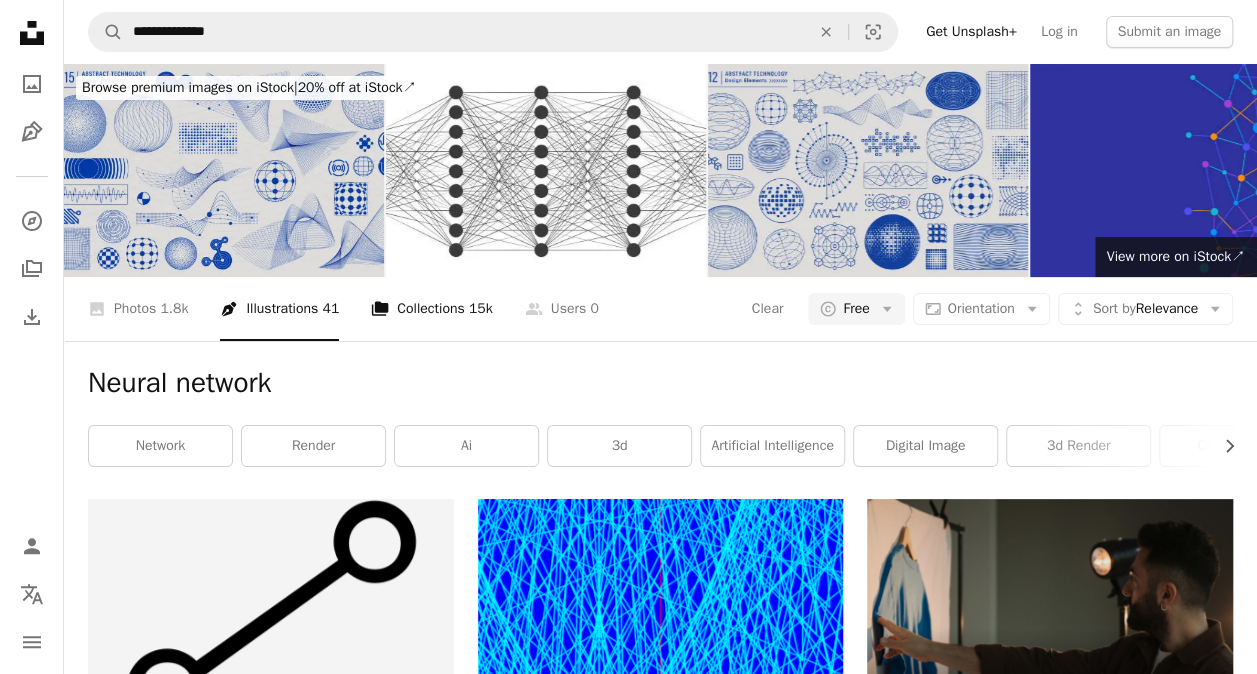 click on "A stack of folders Collections   15k" at bounding box center [431, 309] 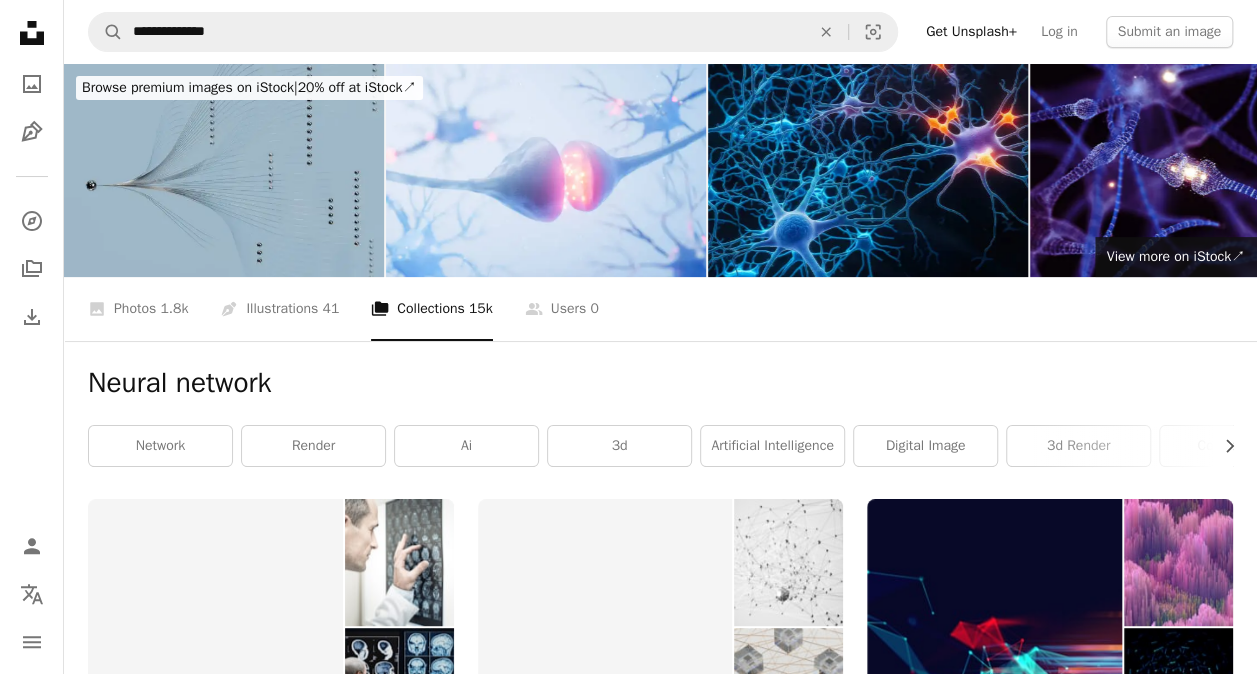 scroll, scrollTop: 200, scrollLeft: 0, axis: vertical 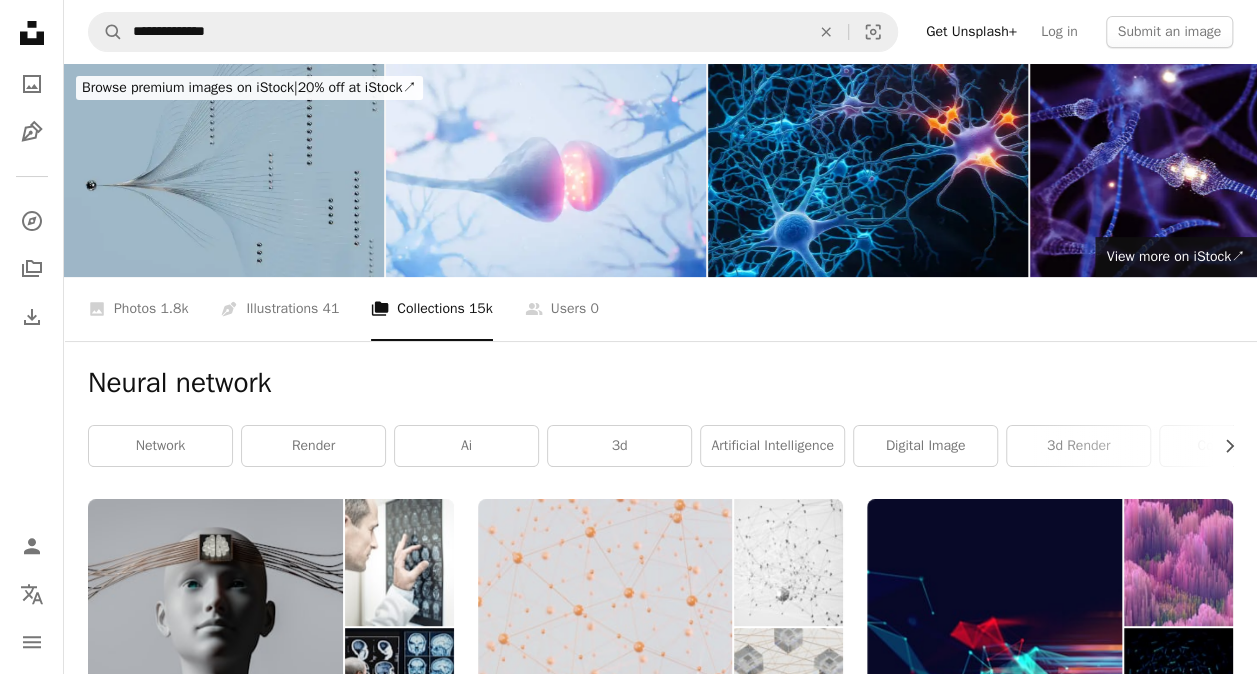 click at bounding box center (605, 627) 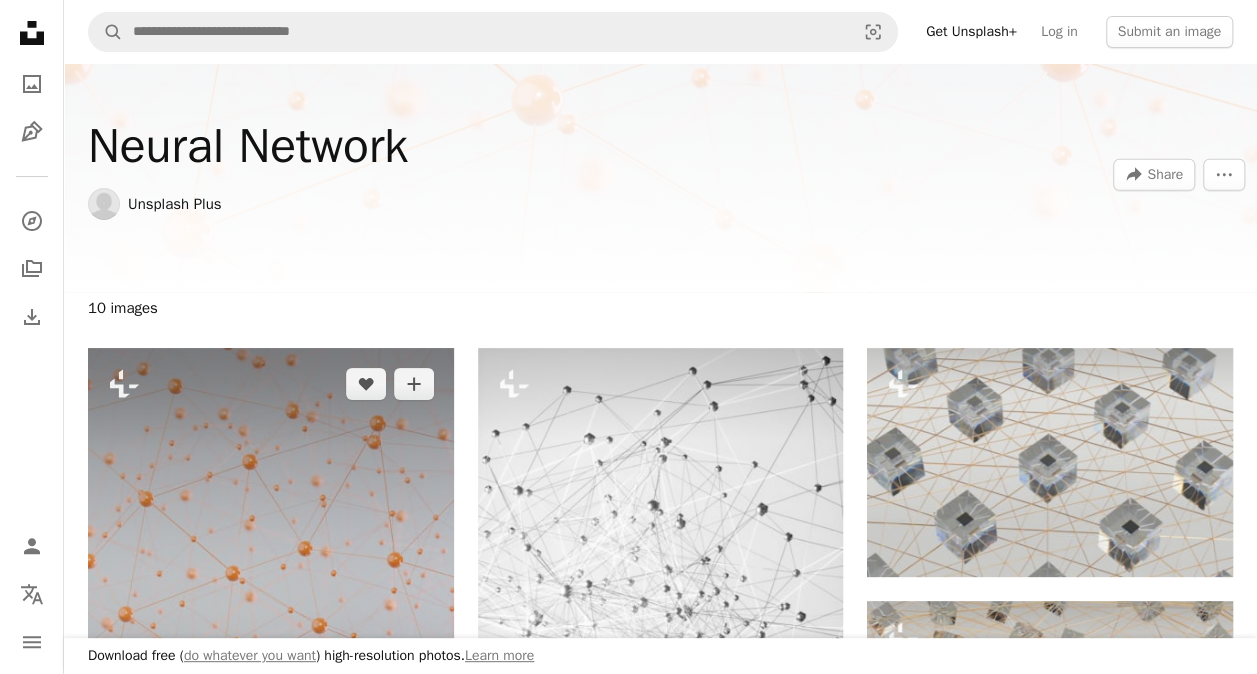 scroll, scrollTop: 0, scrollLeft: 0, axis: both 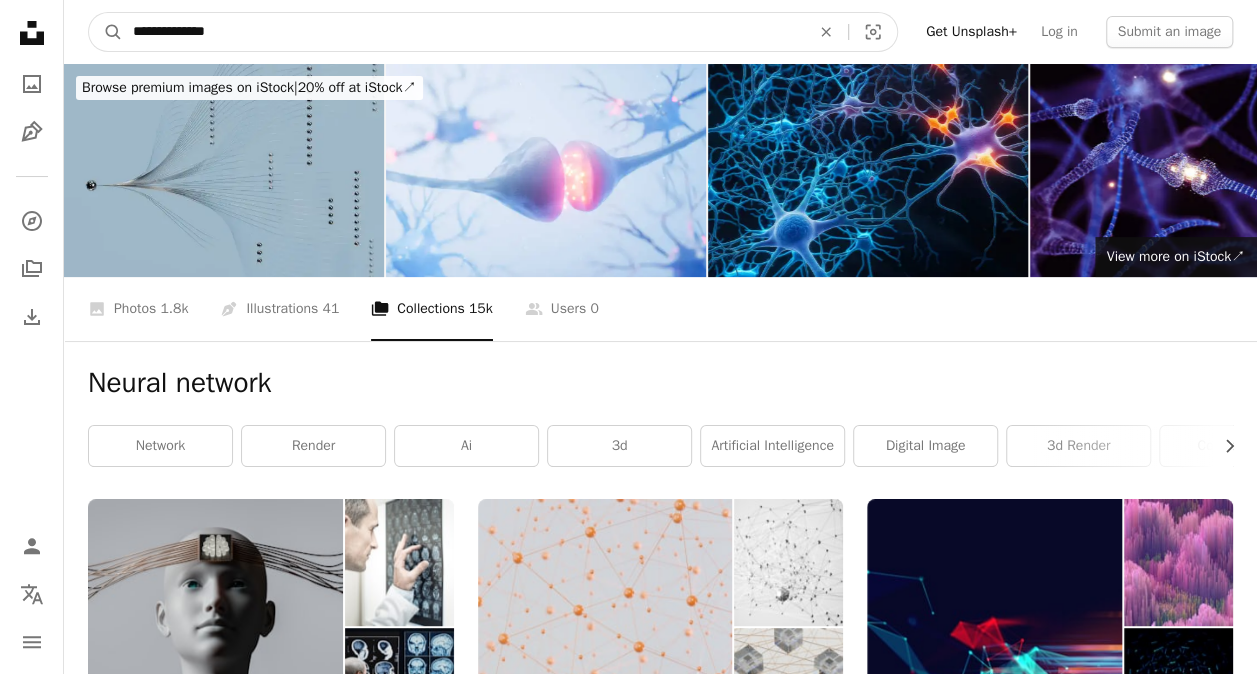 drag, startPoint x: 288, startPoint y: 30, endPoint x: 12, endPoint y: 10, distance: 276.7237 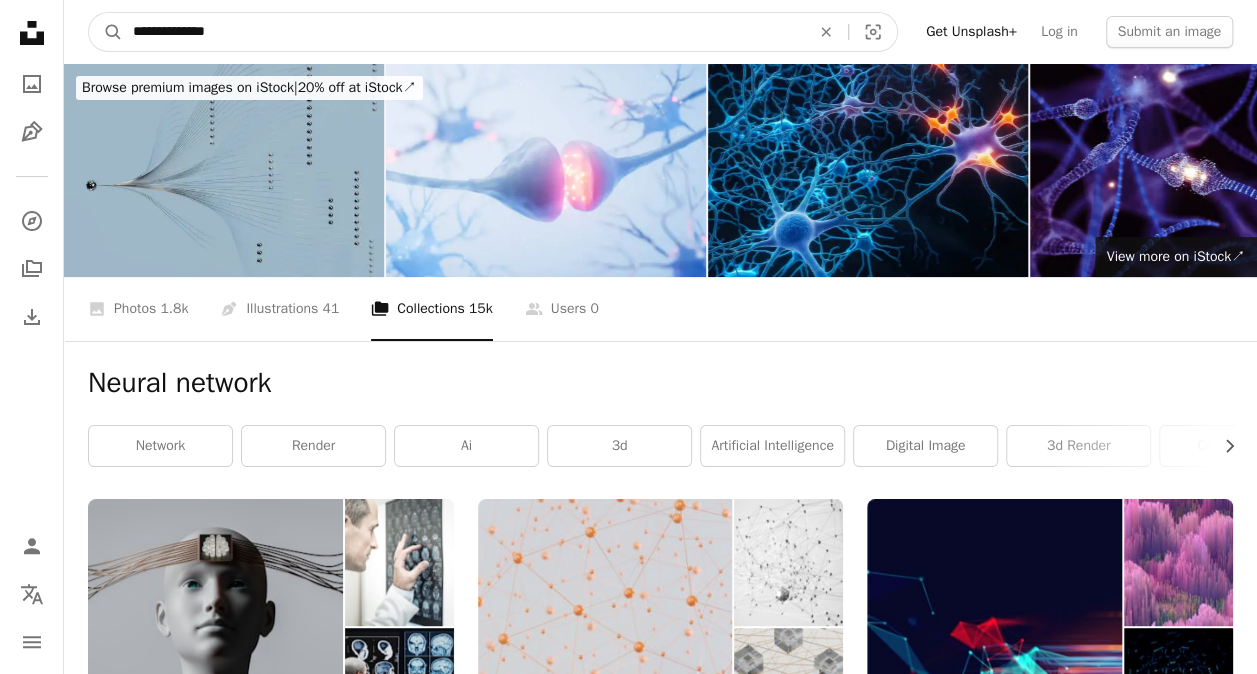 type on "**********" 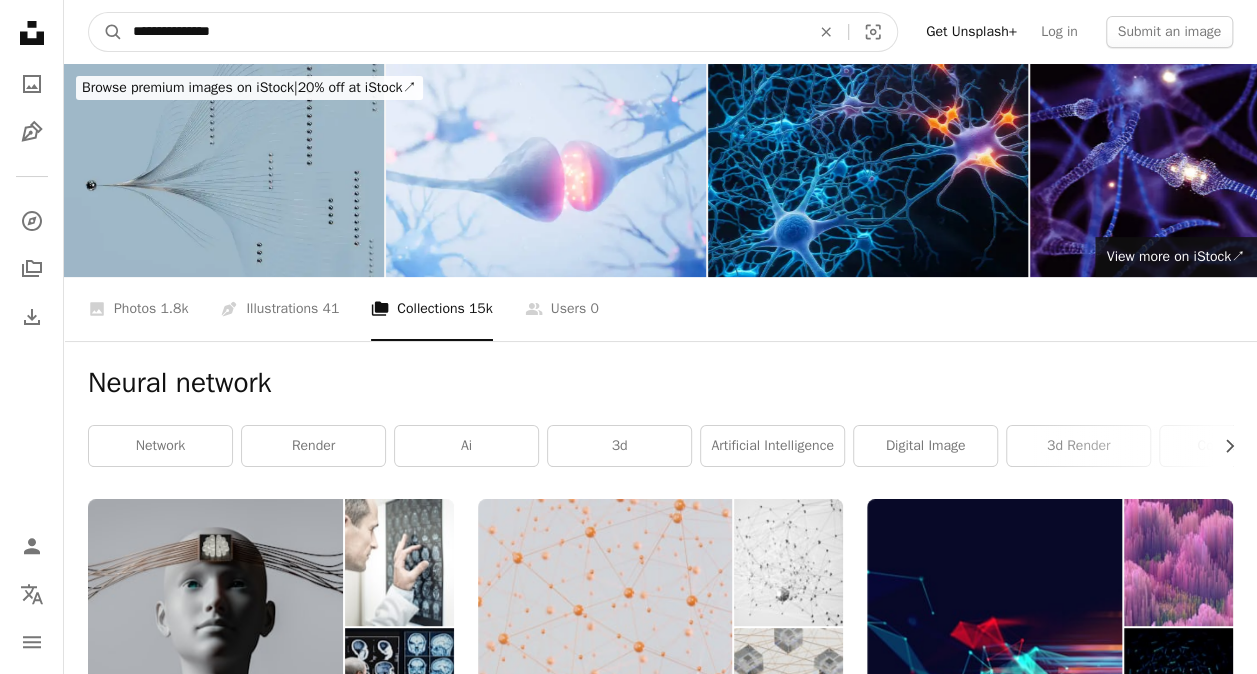 click on "A magnifying glass" at bounding box center (106, 32) 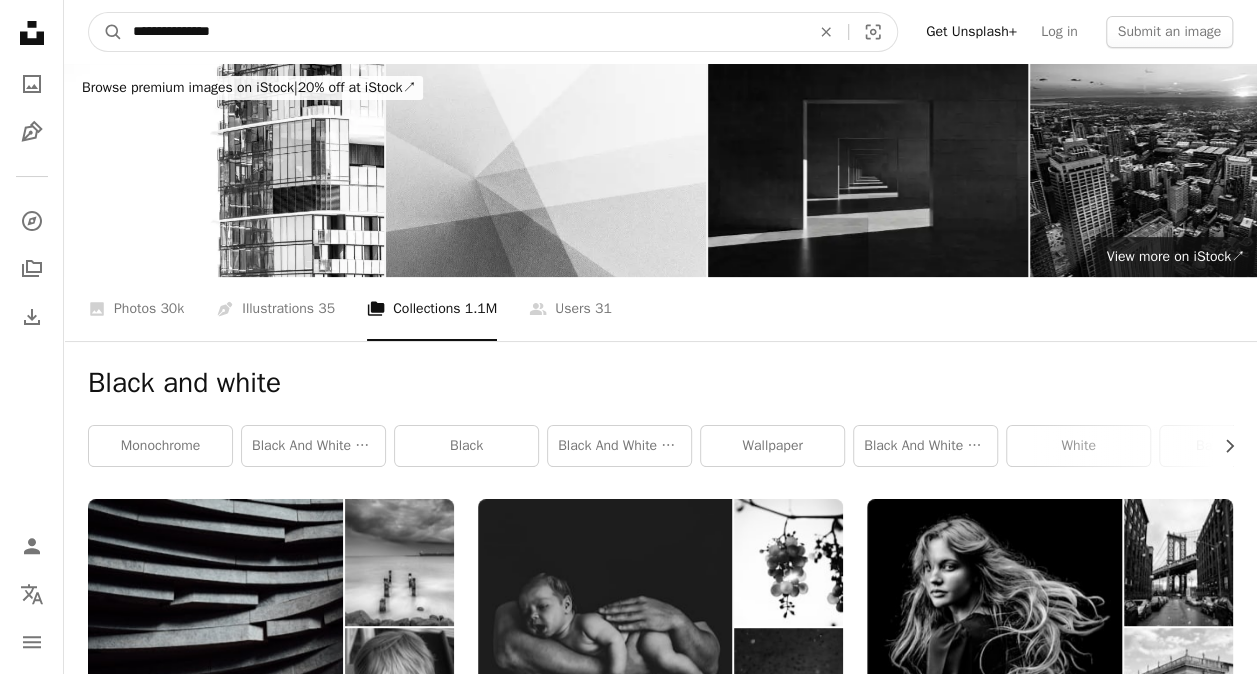 click on "**********" at bounding box center (463, 32) 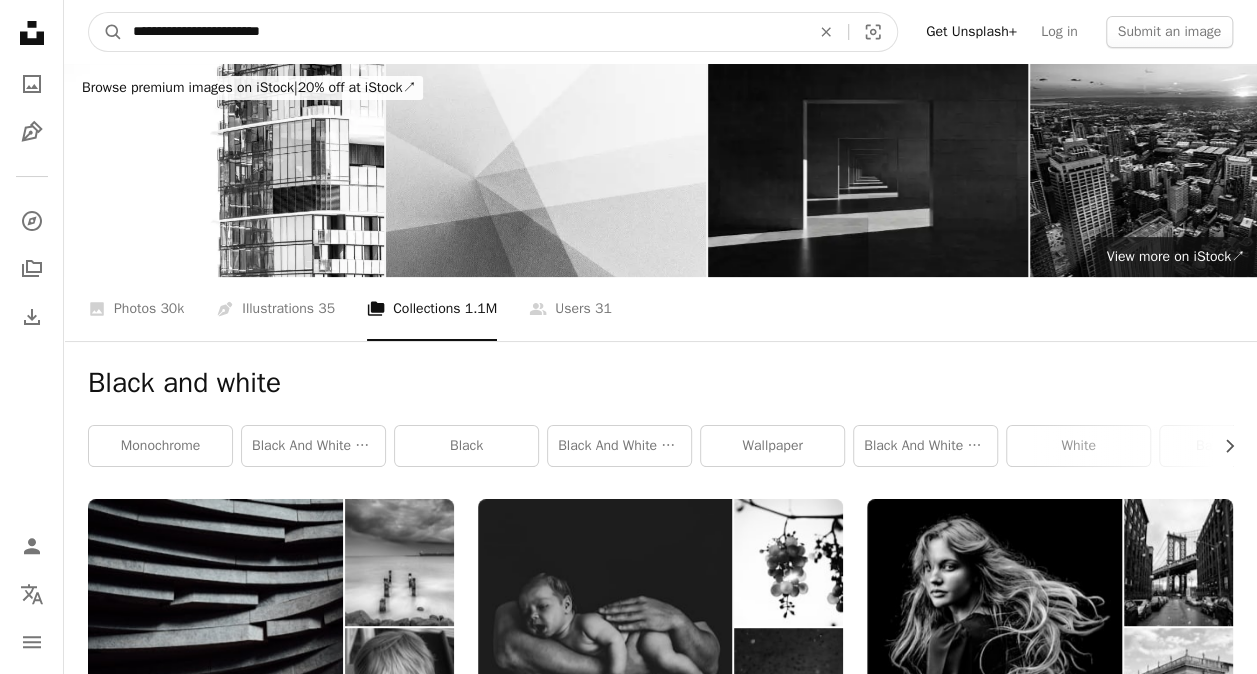 type on "**********" 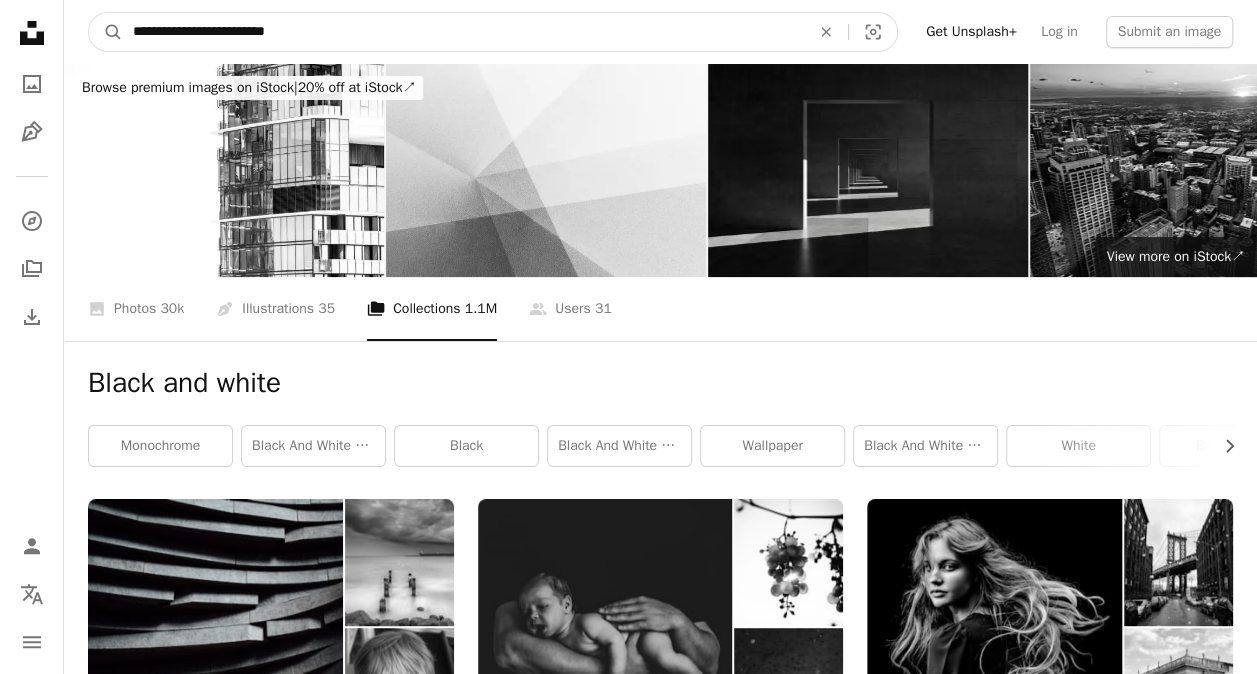 click on "A magnifying glass" at bounding box center [106, 32] 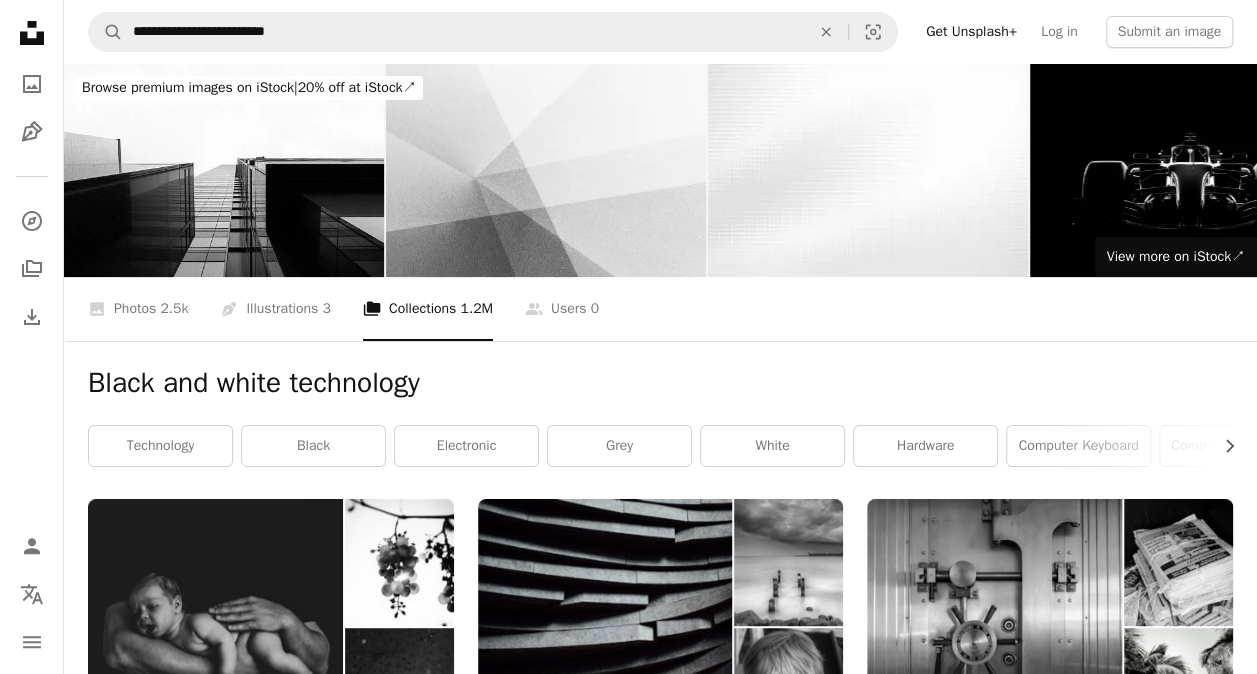 scroll, scrollTop: 5700, scrollLeft: 0, axis: vertical 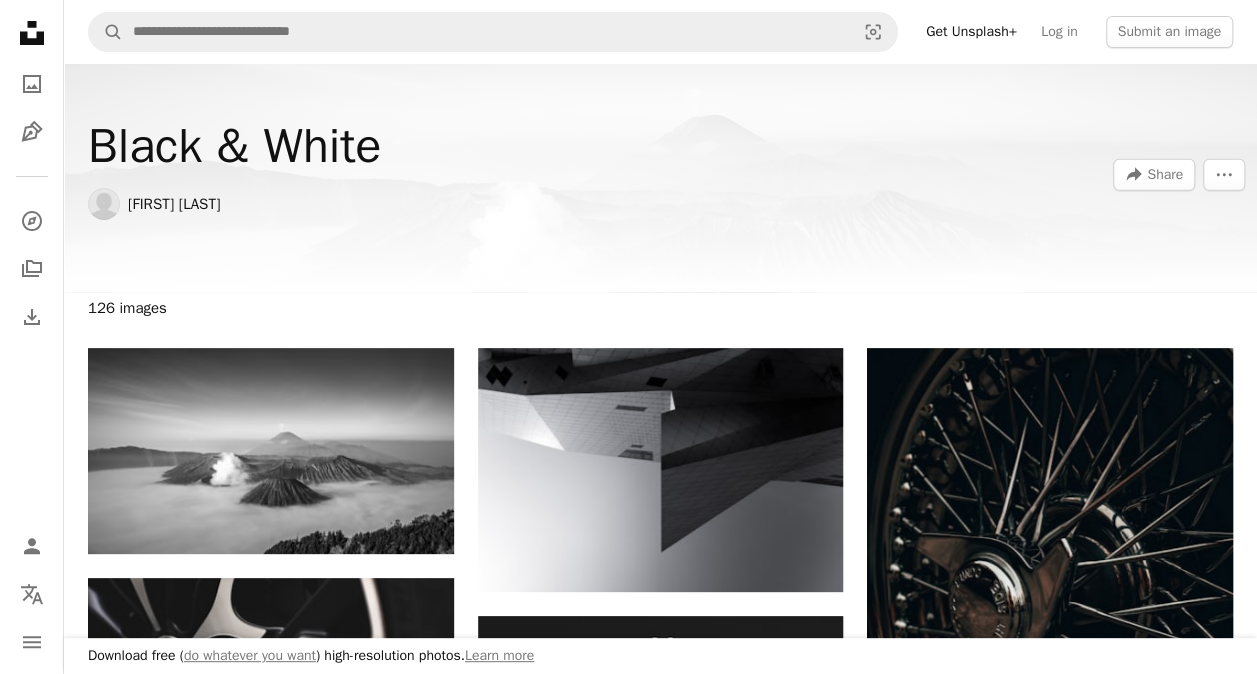 click on "Load more" at bounding box center [660, 3263] 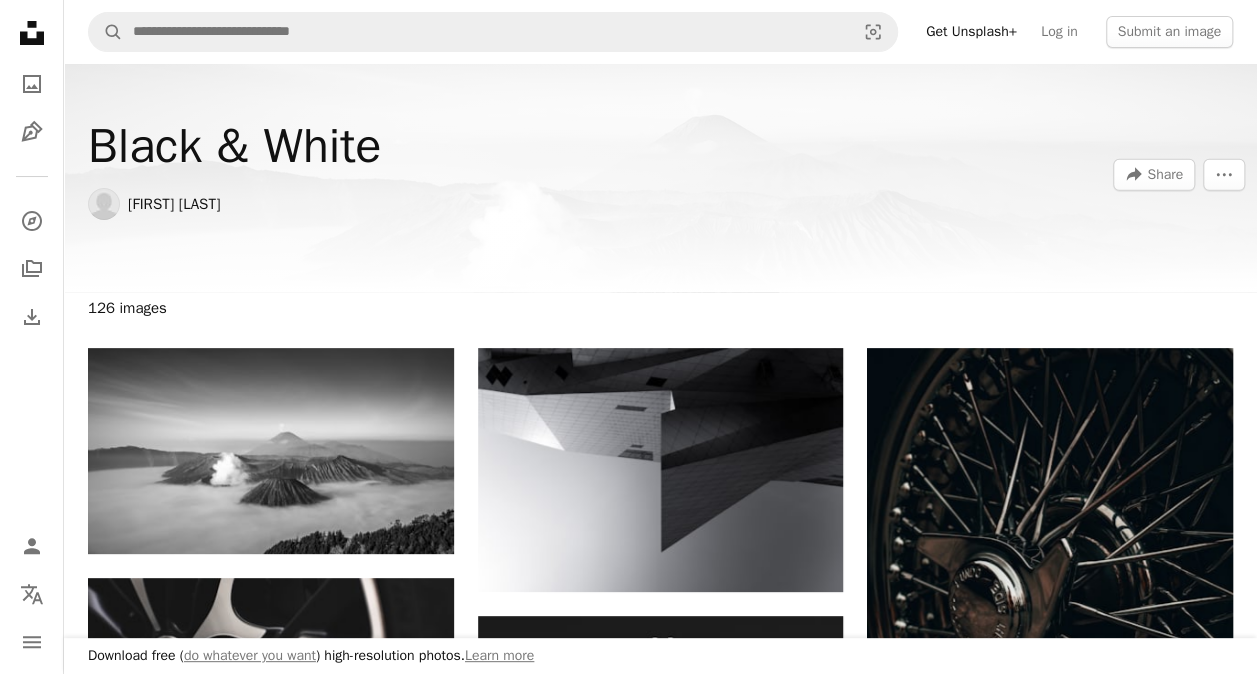 scroll, scrollTop: 7000, scrollLeft: 0, axis: vertical 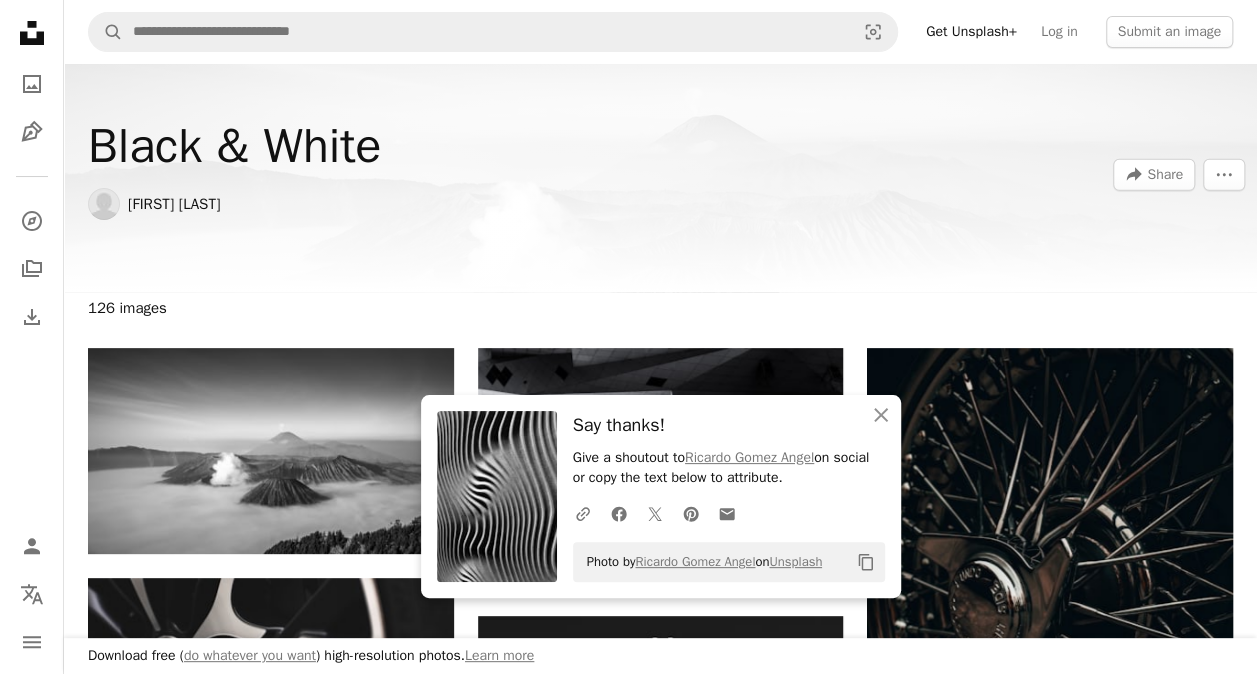 click on "A heart A plus sign [FIRST] [LAST] Arrow pointing down A heart A plus sign [FIRST] [LAST] Available for hire A checkmark inside of a circle Arrow pointing down A heart A plus sign [FIRST] [LAST] Available for hire A checkmark inside of a circle Arrow pointing down A heart A plus sign [FIRST] [LAST] Available for hire A checkmark inside of a circle Arrow pointing down A heart A plus sign [FIRST] [LAST] Available for hire A checkmark inside of a circle Arrow pointing down A heart A plus sign [FIRST] [LAST] Available for hire A checkmark inside of a circle Arrow pointing down A heart A plus sign [FIRST] [LAST] Available for hire A checkmark inside of a circle Arrow pointing down A heart A plus sign [FIRST] [LAST] Available for hire A checkmark inside of a circle Arrow pointing down A heart A plus sign [FIRST] [LAST] Available for hire A checkmark inside of a circle Arrow pointing down" at bounding box center [660, 5178] 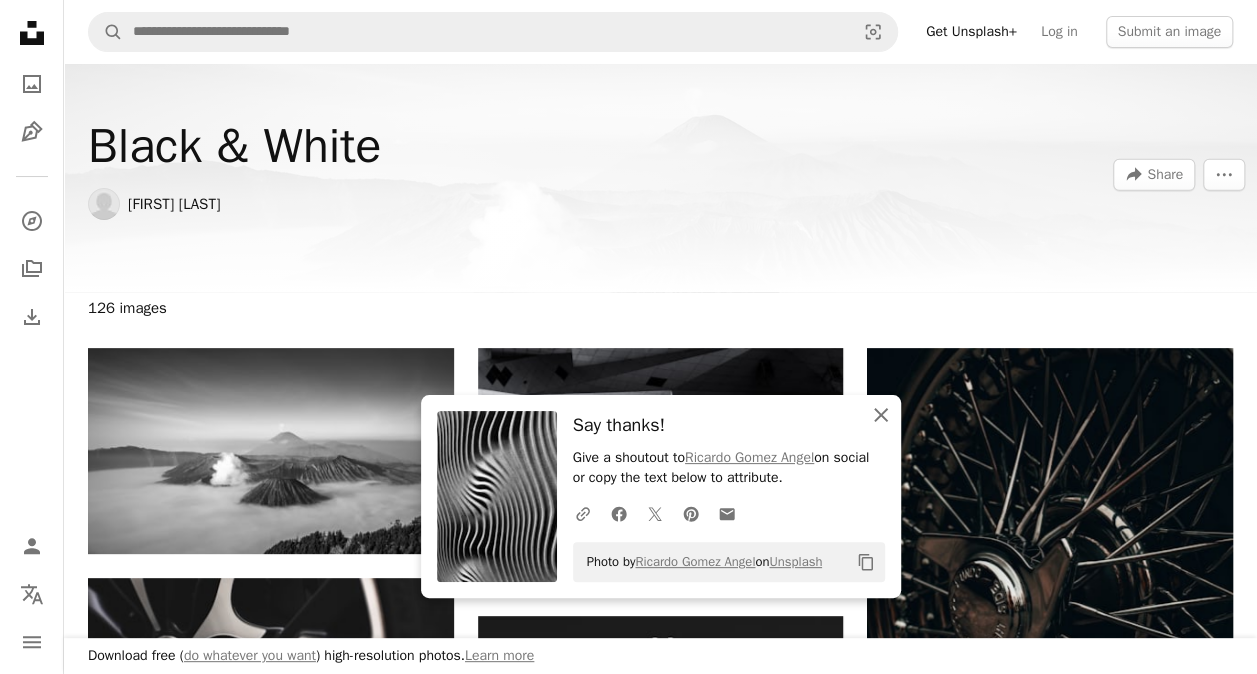click on "An X shape" 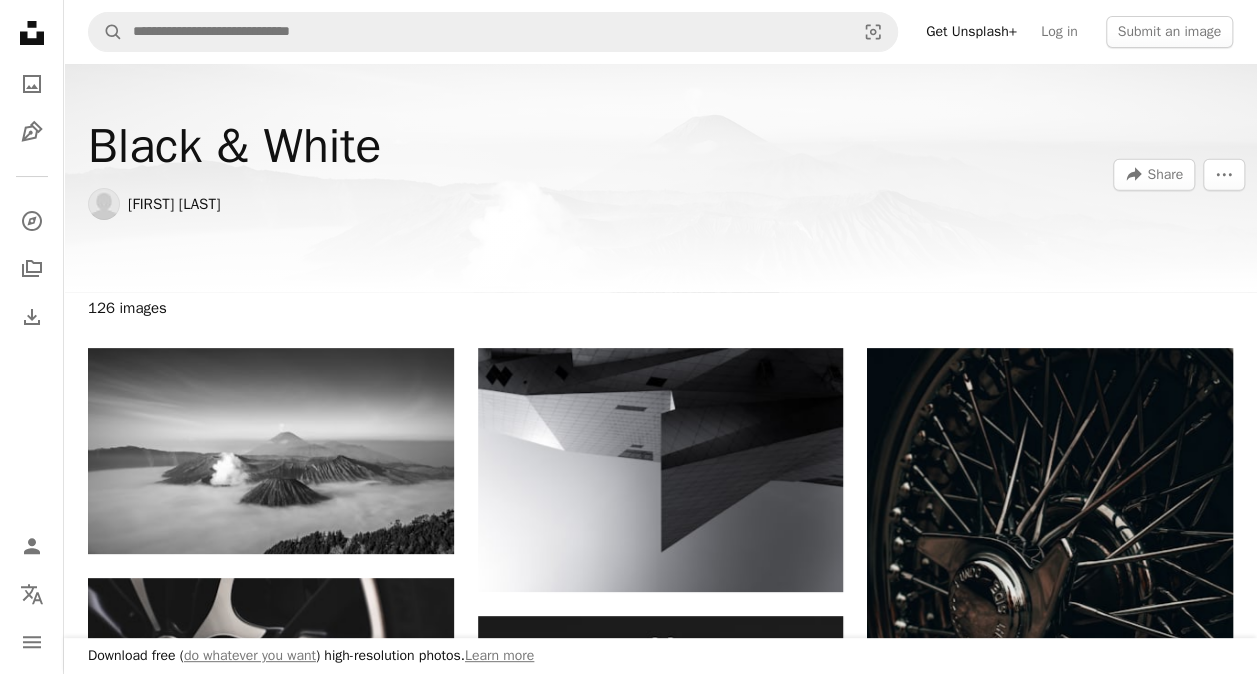 scroll, scrollTop: 9500, scrollLeft: 0, axis: vertical 